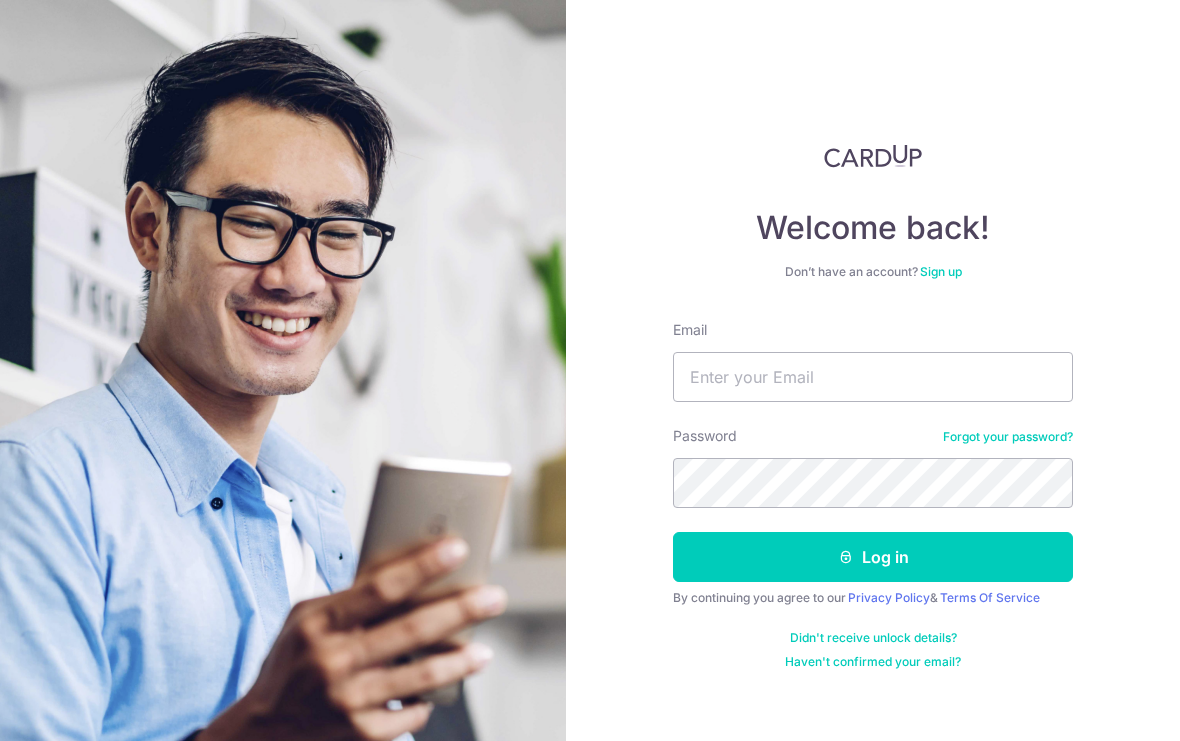 scroll, scrollTop: 185, scrollLeft: 0, axis: vertical 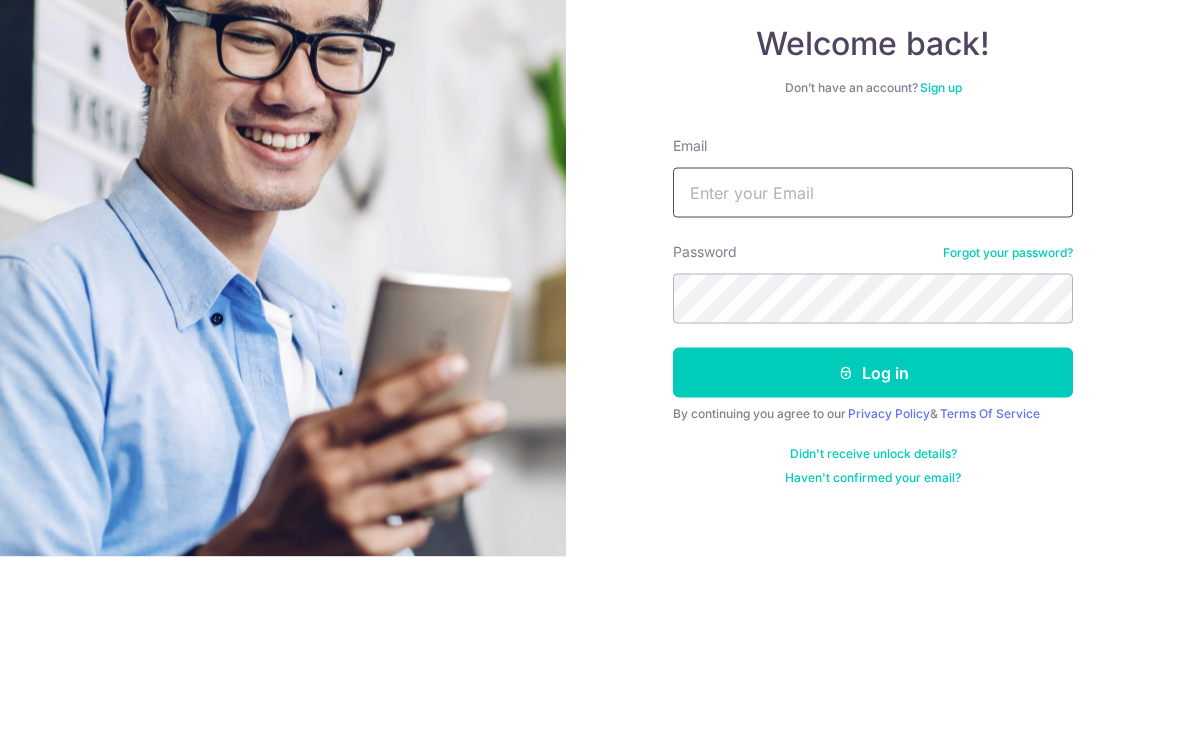 type on "[EMAIL]" 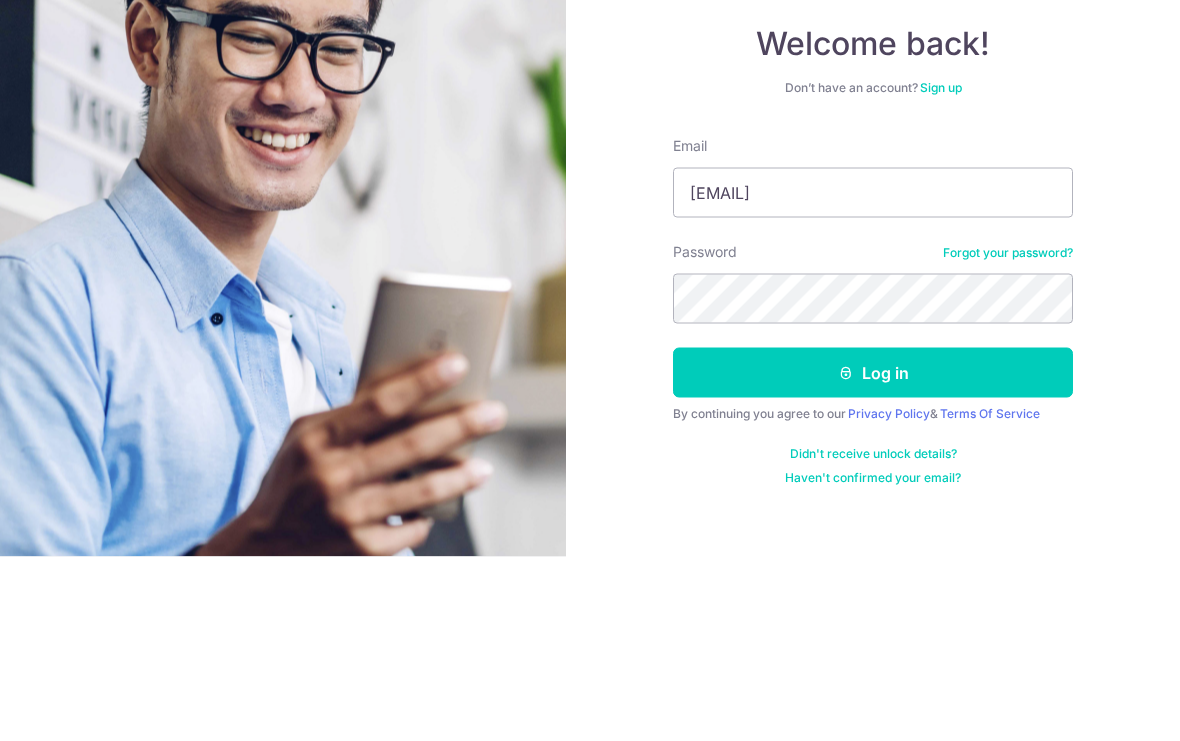click on "Log in" at bounding box center [873, 557] 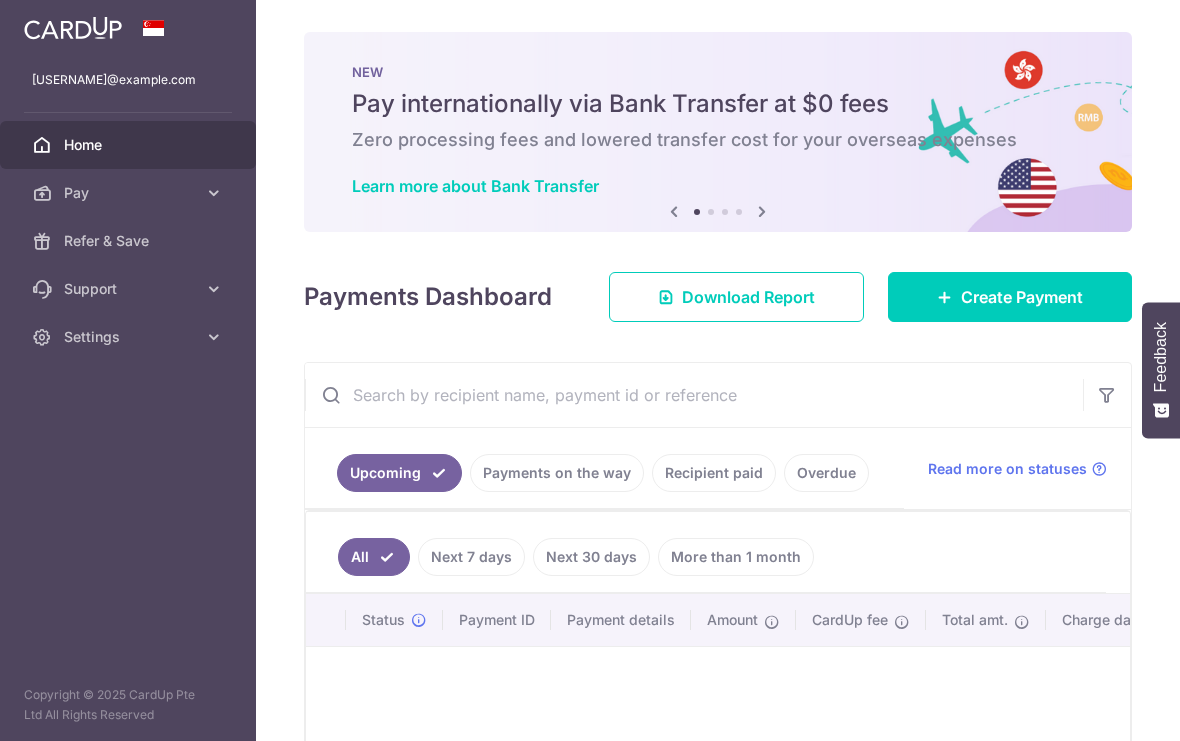 scroll, scrollTop: 0, scrollLeft: 0, axis: both 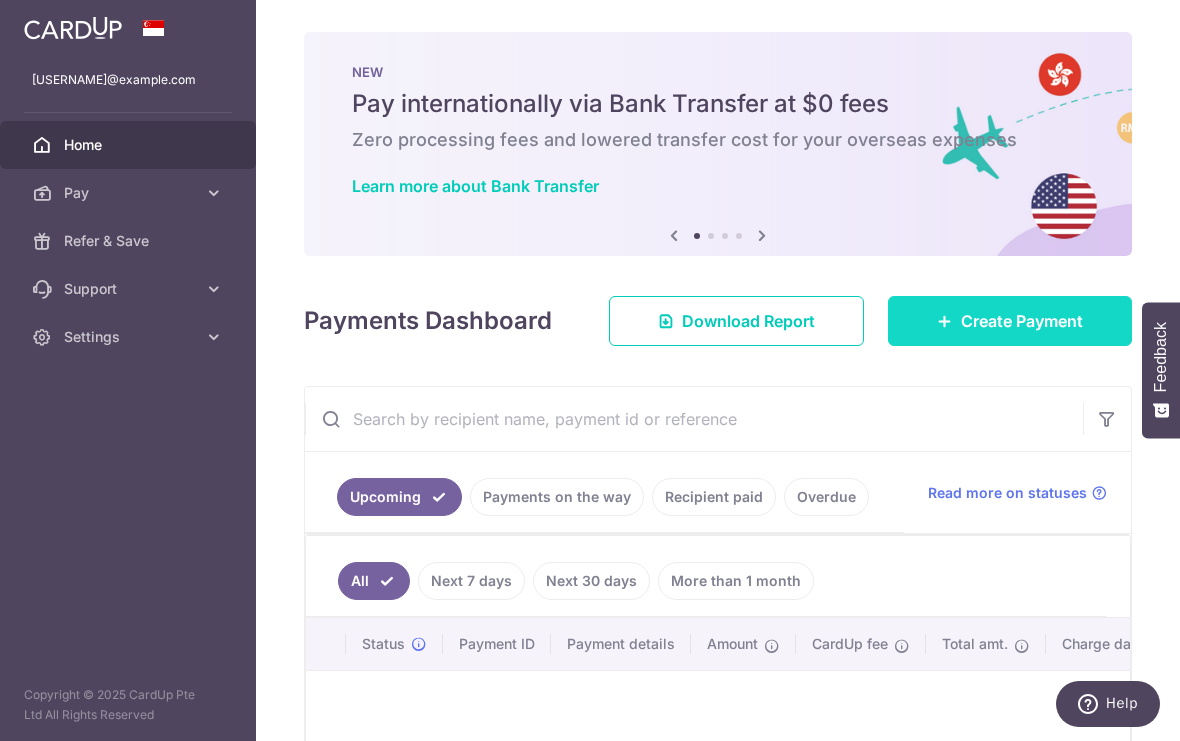 click on "Create Payment" at bounding box center [1010, 321] 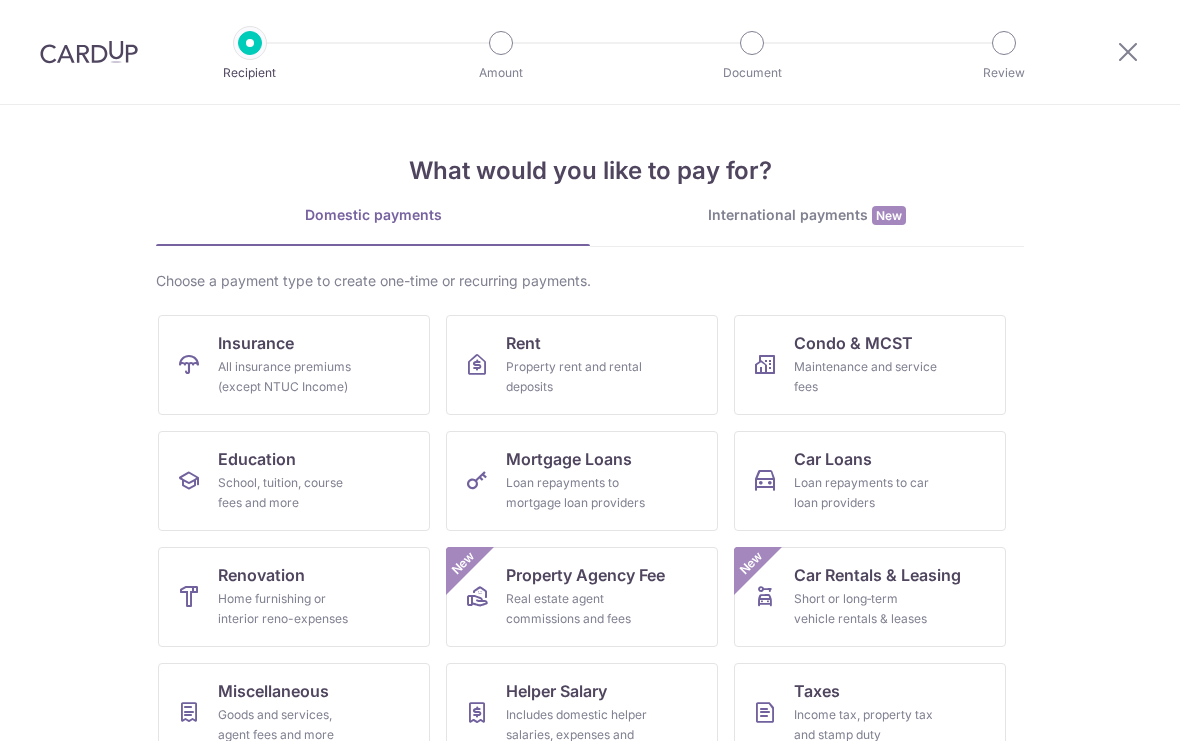 scroll, scrollTop: 0, scrollLeft: 0, axis: both 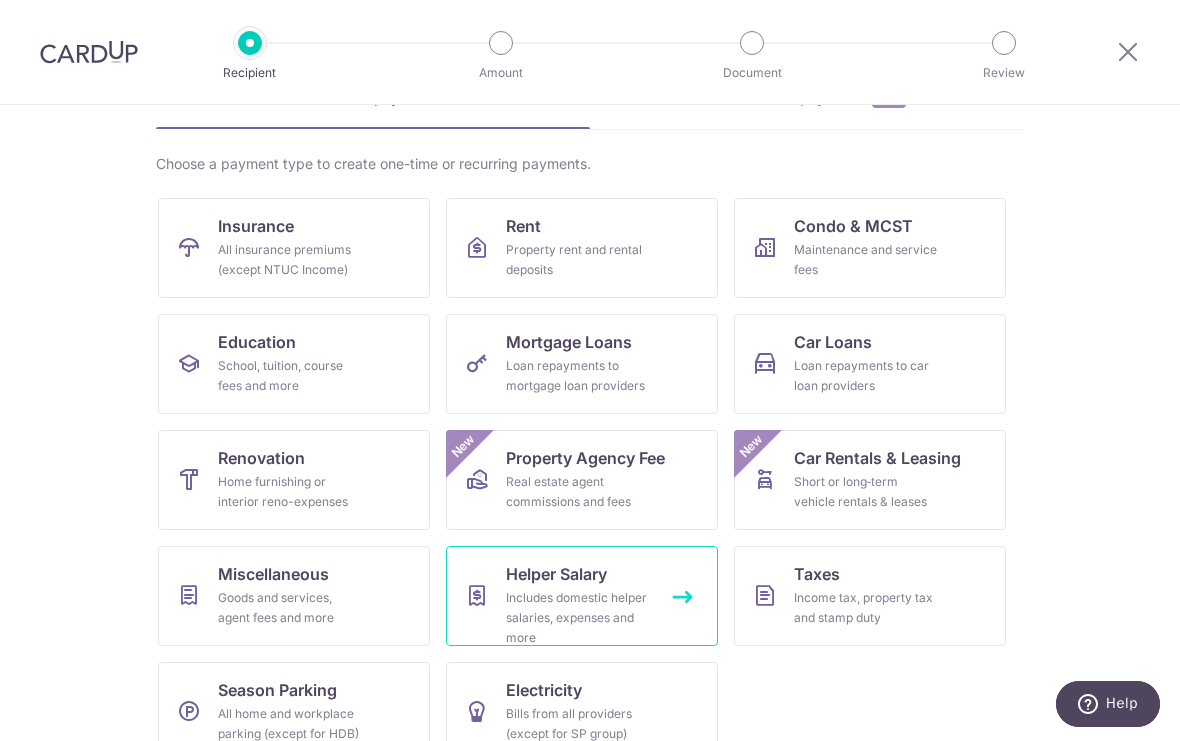 click on "Includes domestic helper salaries, expenses and more" at bounding box center (578, 618) 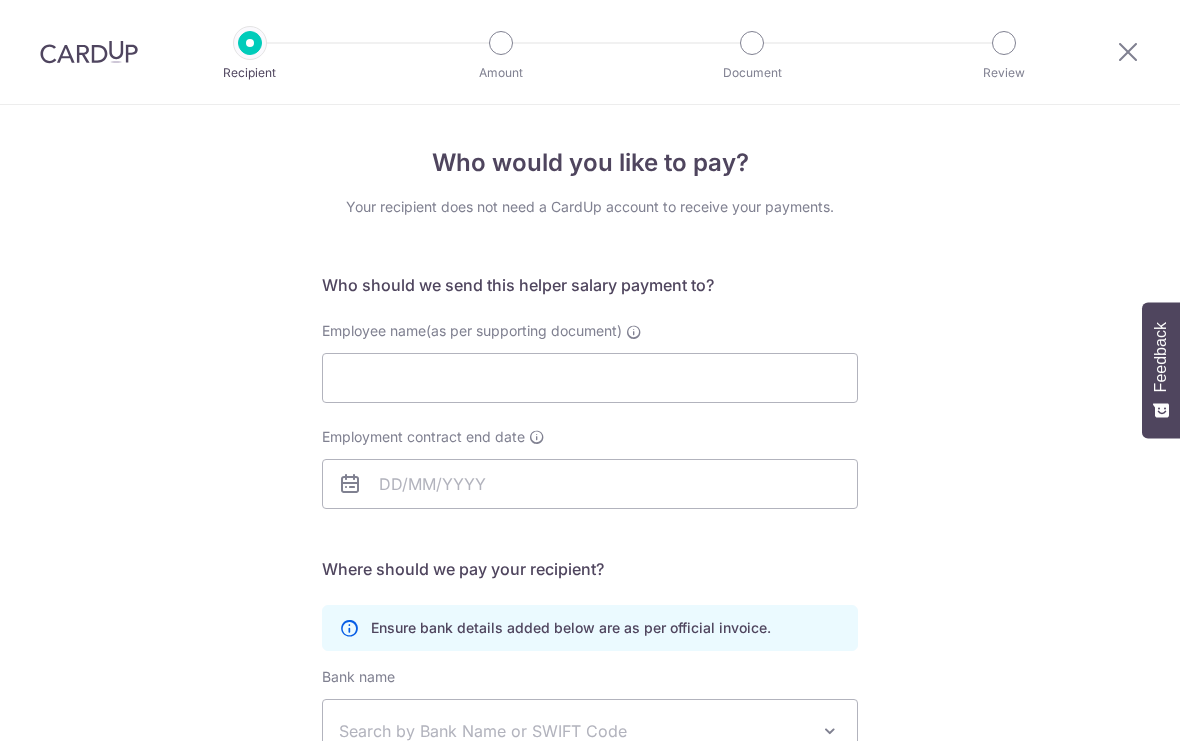 scroll, scrollTop: 0, scrollLeft: 0, axis: both 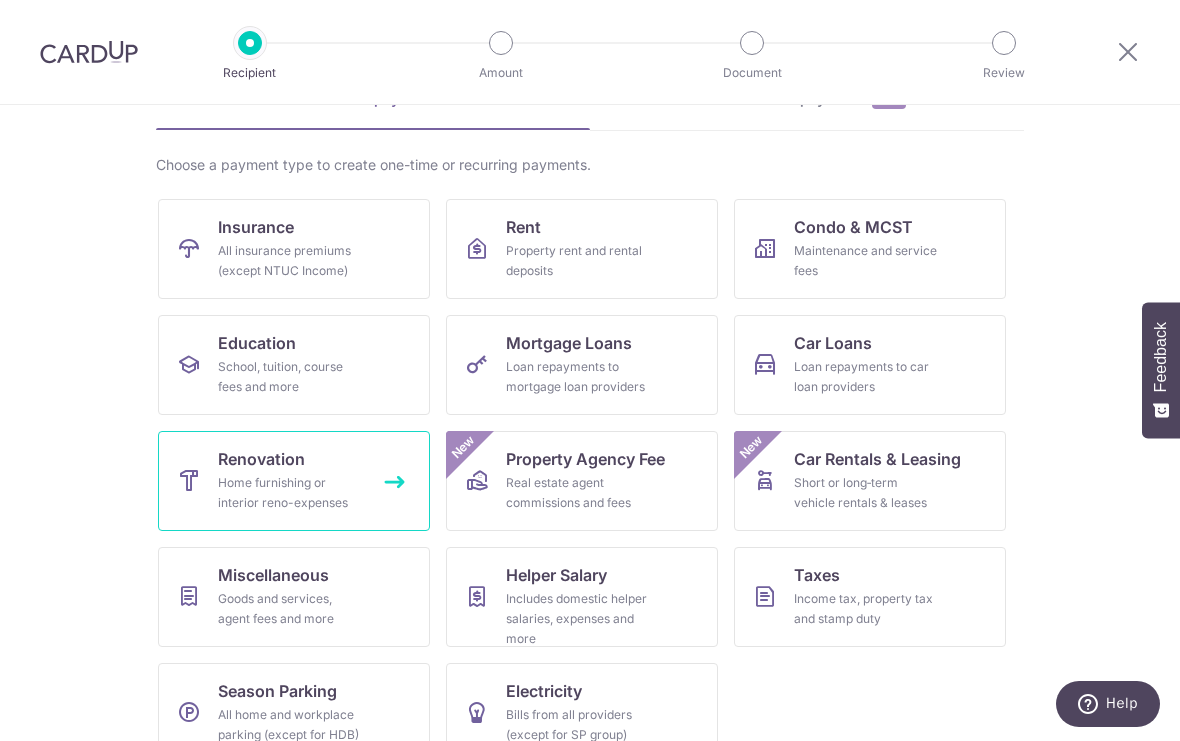 click on "Renovation" at bounding box center (261, 459) 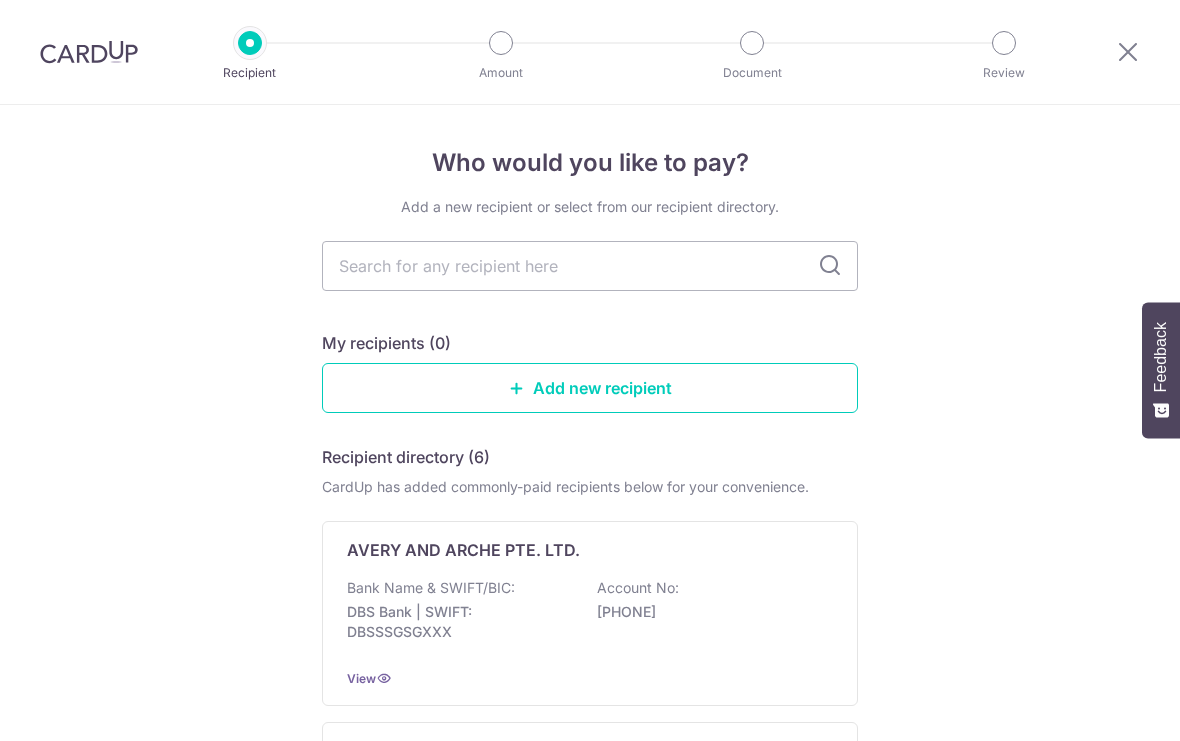scroll, scrollTop: 0, scrollLeft: 0, axis: both 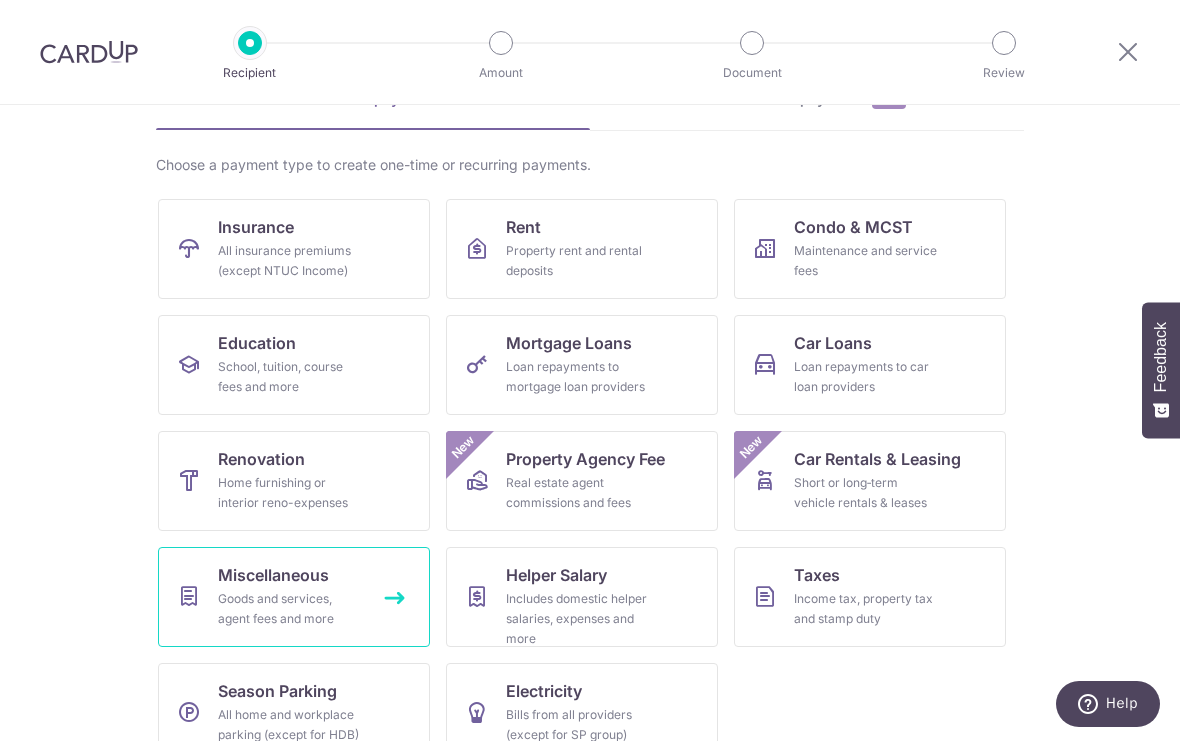 click on "Miscellaneous Goods and services, agent fees and more" at bounding box center (294, 597) 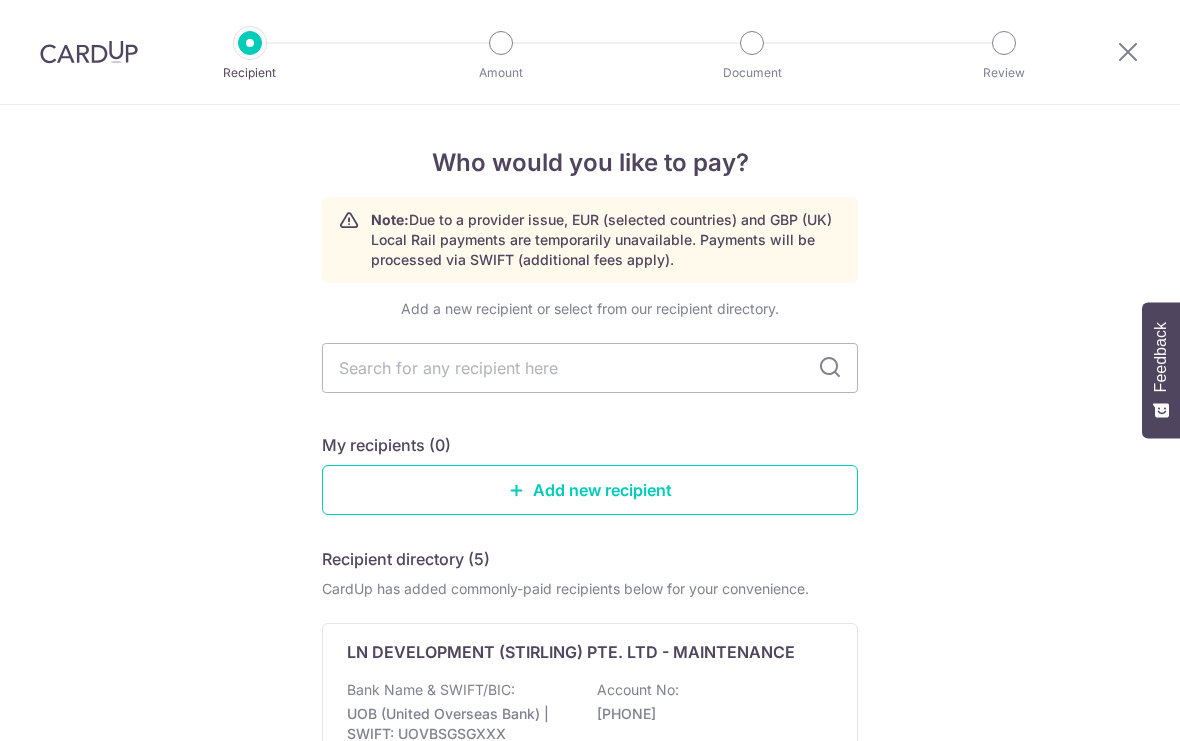 scroll, scrollTop: 0, scrollLeft: 0, axis: both 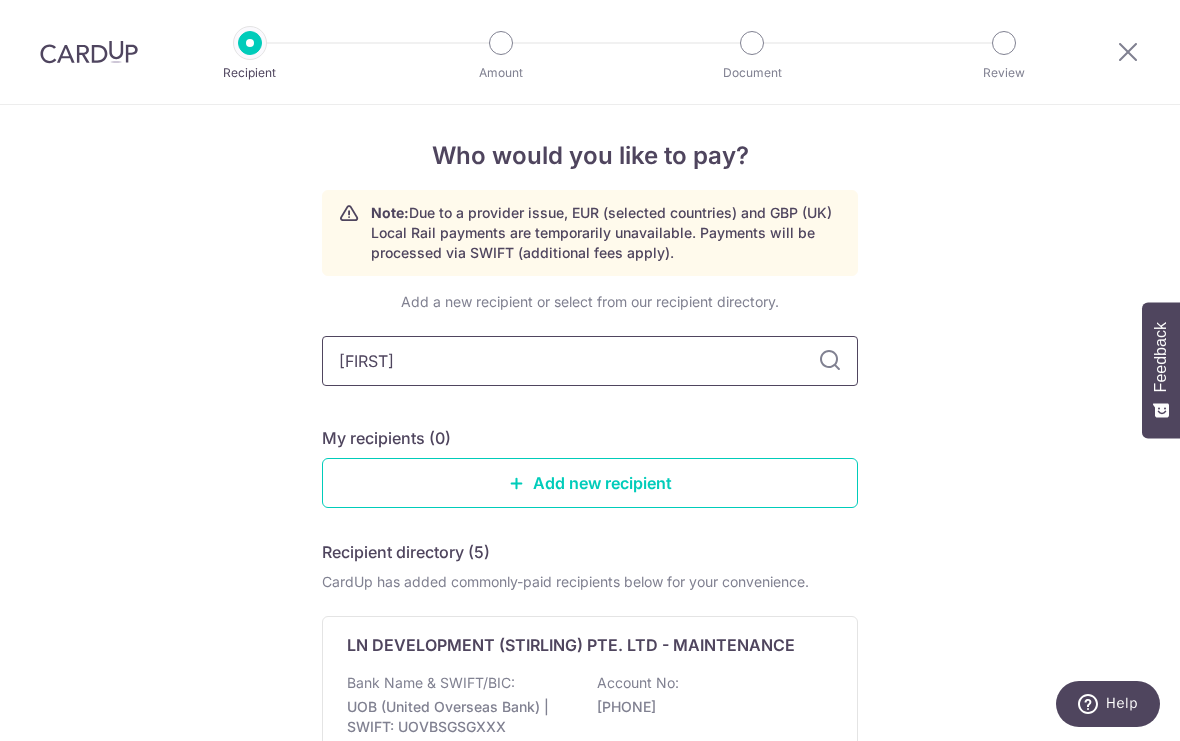type on "Joyce" 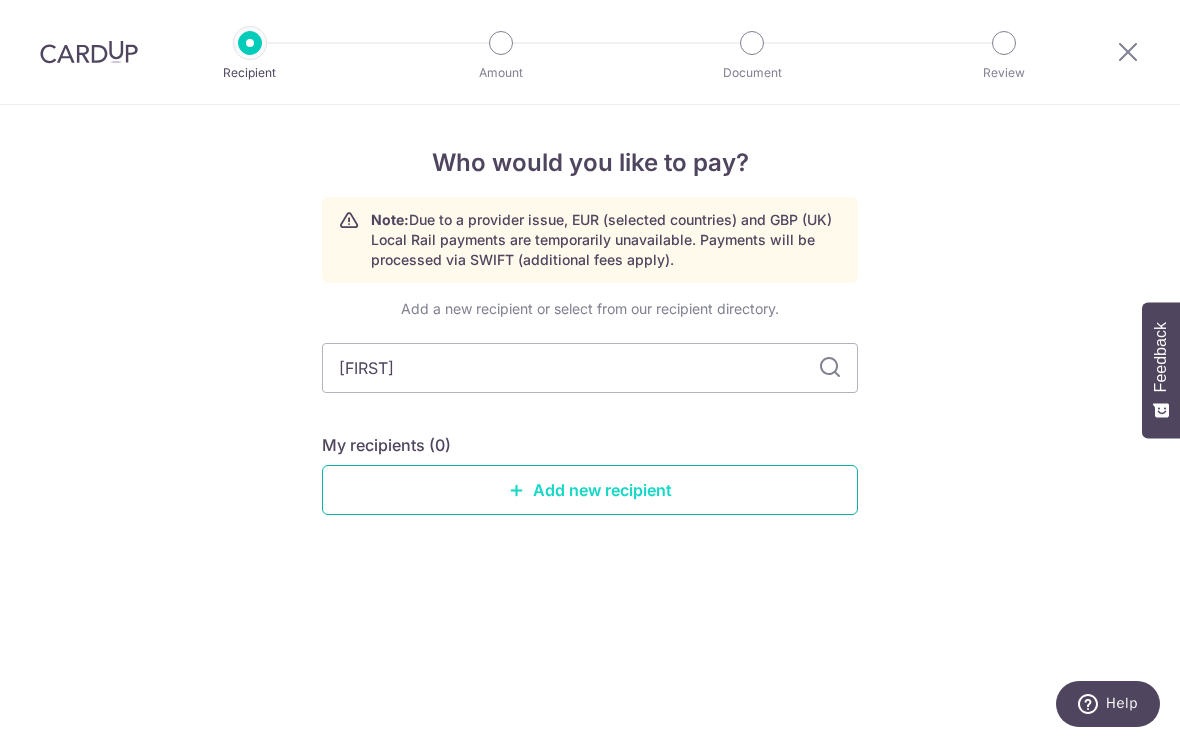 click on "Add new recipient" at bounding box center (590, 490) 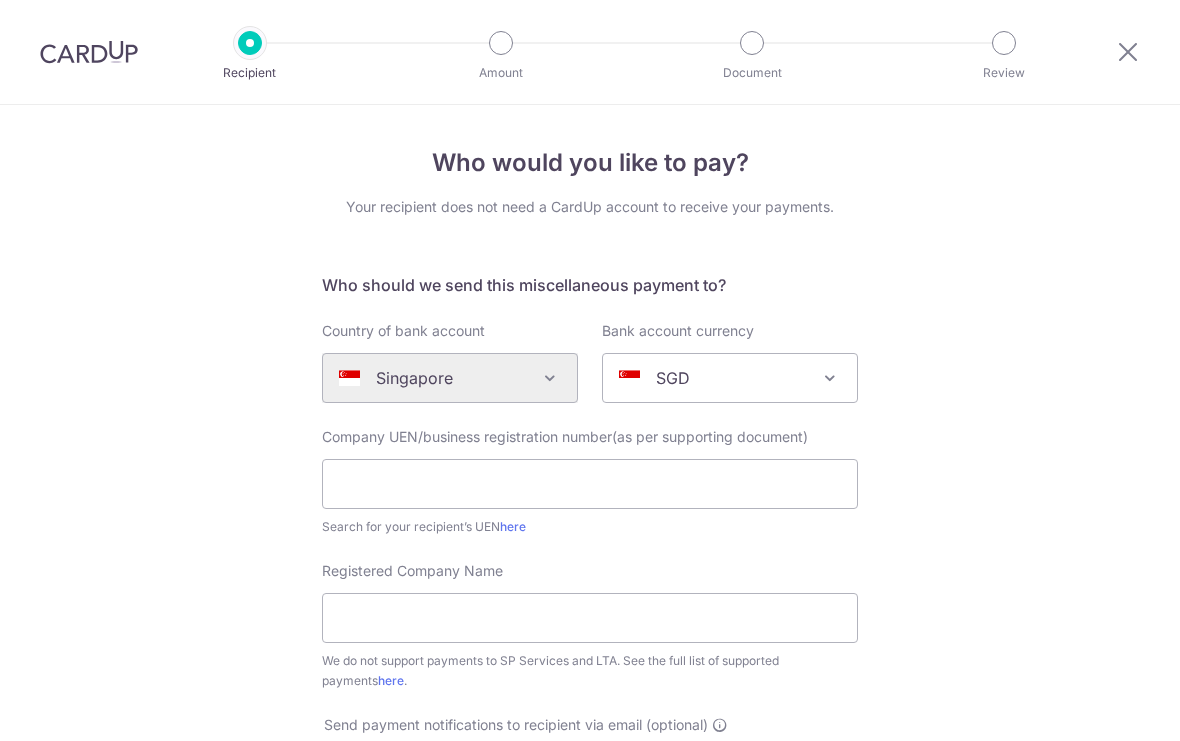 scroll, scrollTop: 0, scrollLeft: 0, axis: both 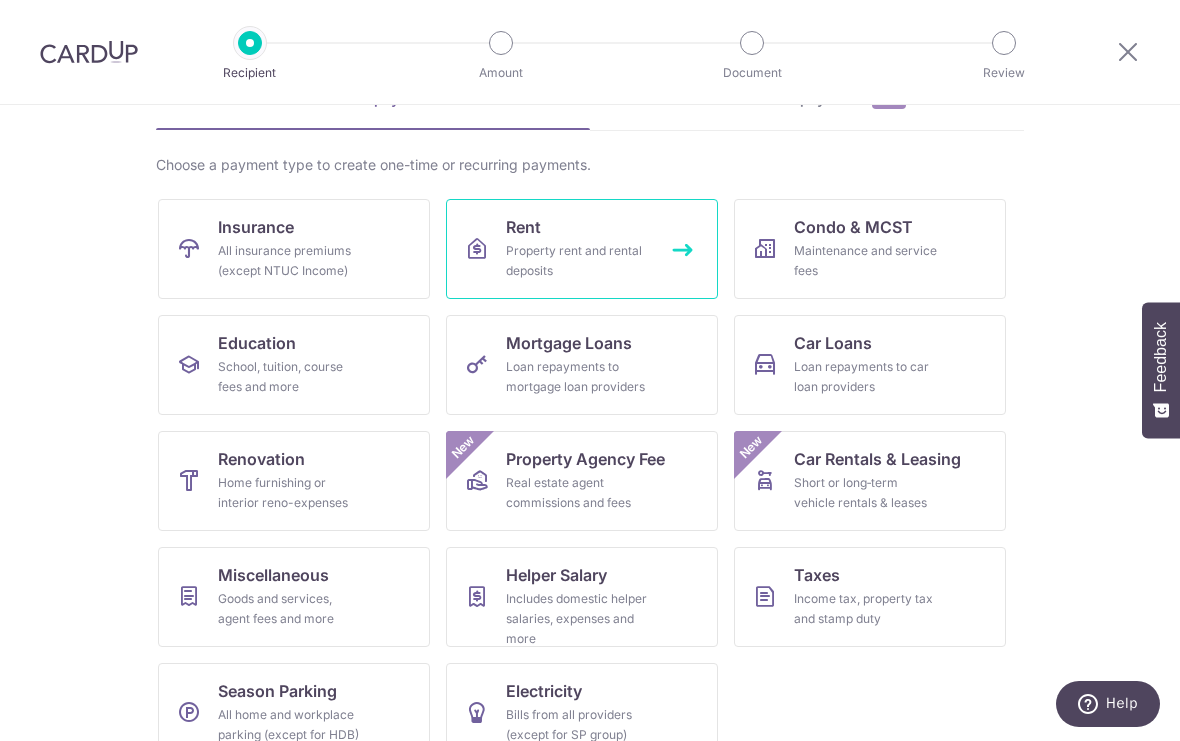 click on "Property rent and rental deposits" at bounding box center [578, 261] 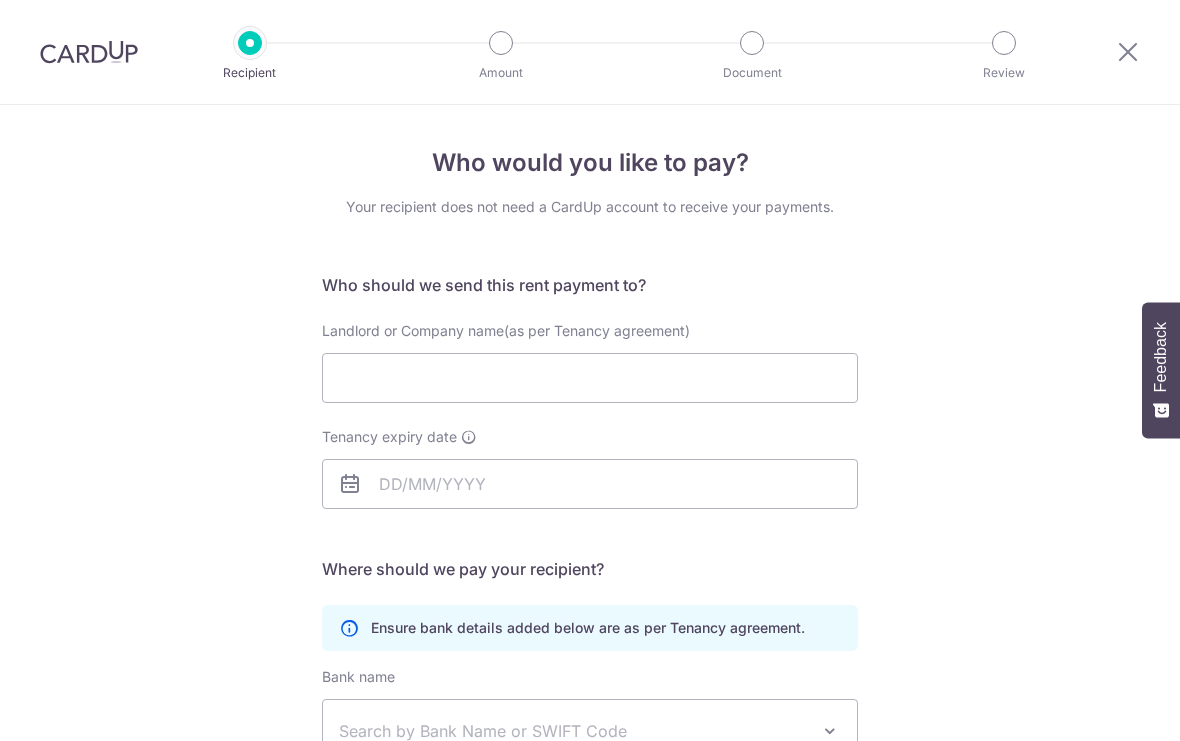 scroll, scrollTop: 0, scrollLeft: 0, axis: both 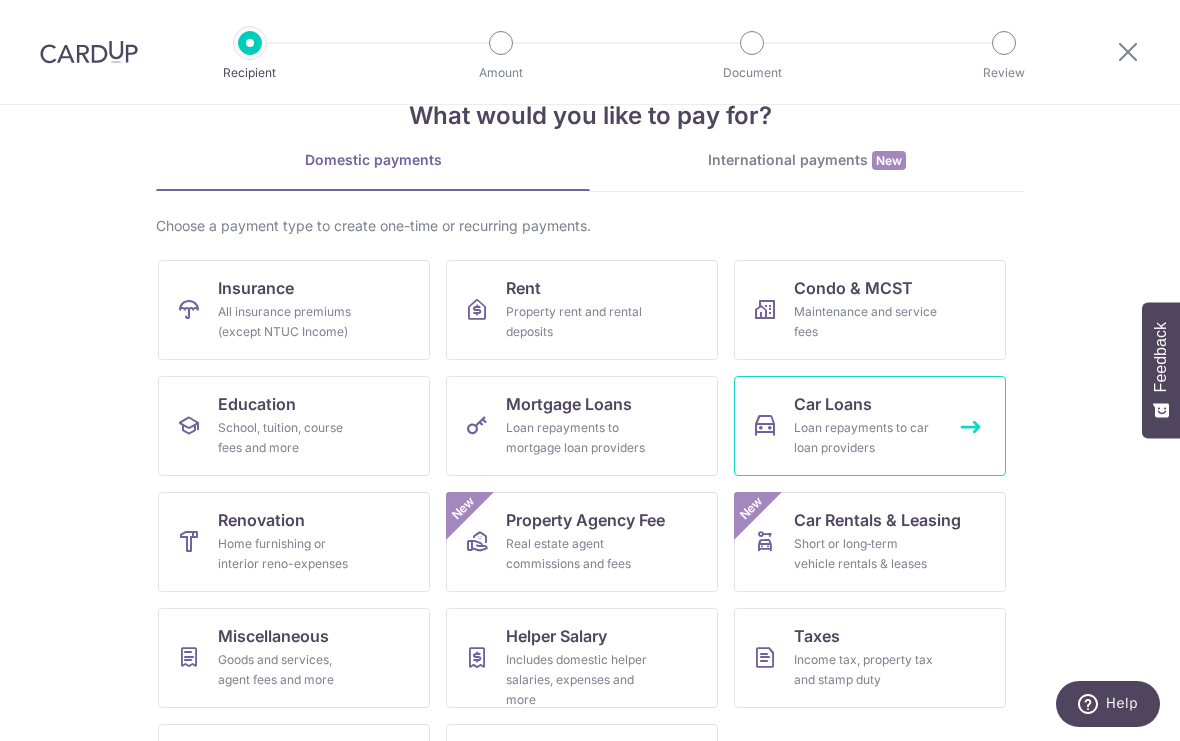 click on "Car Loans Loan repayments to car loan providers" at bounding box center (870, 426) 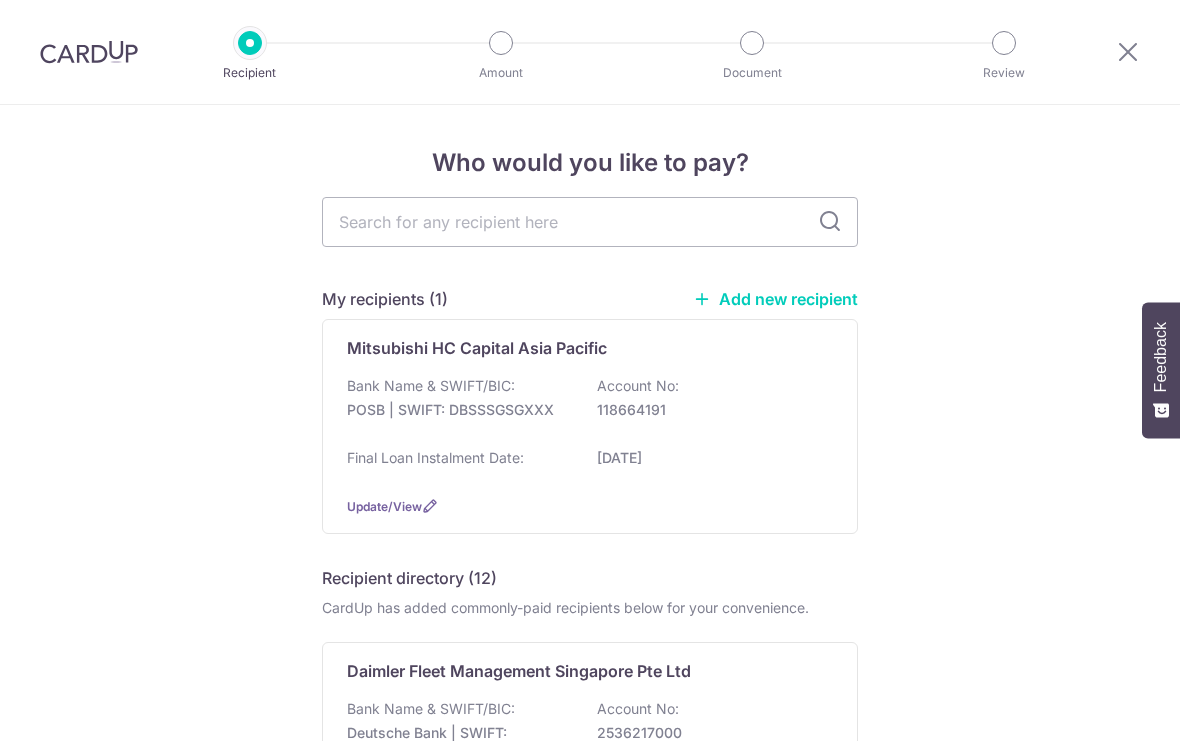 scroll, scrollTop: 0, scrollLeft: 0, axis: both 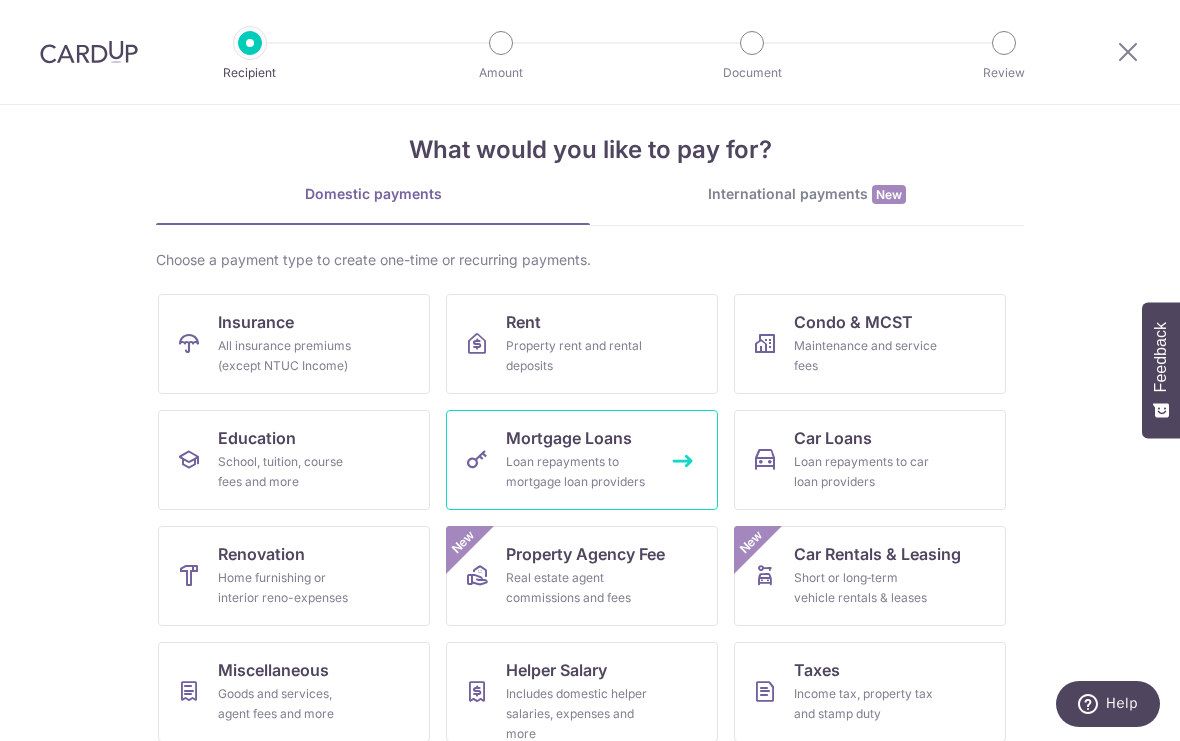 click on "Loan repayments to mortgage loan providers" at bounding box center [578, 472] 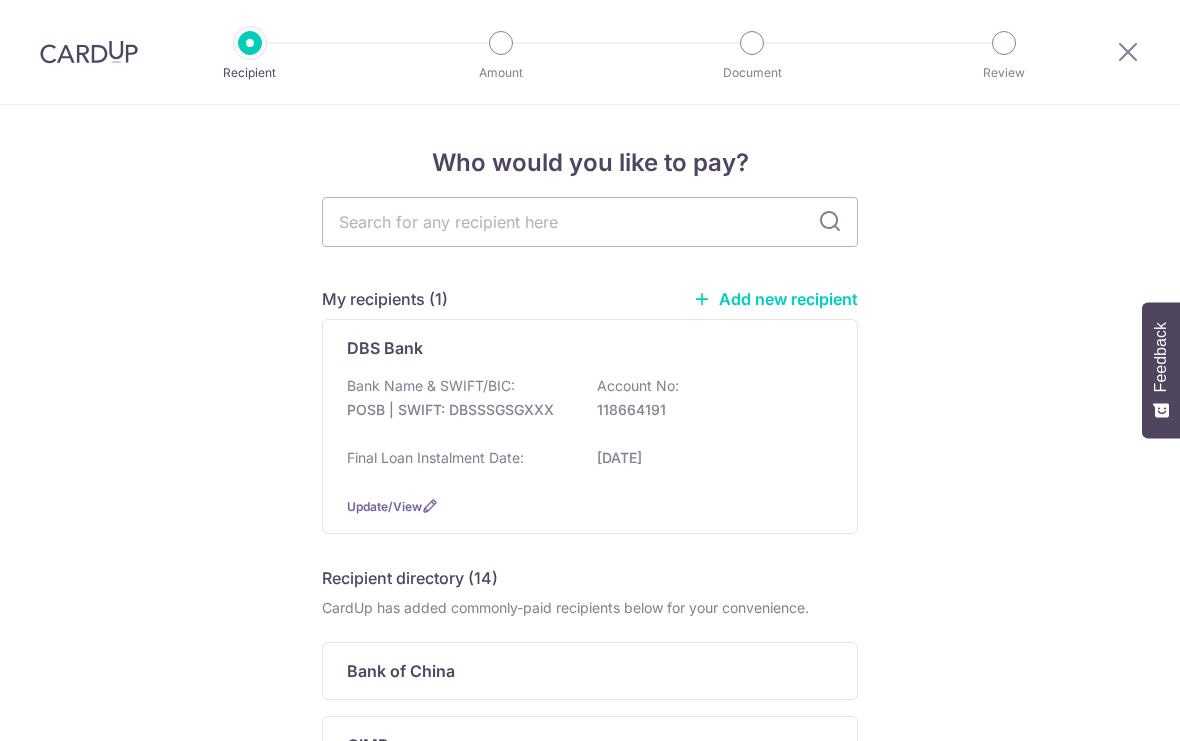 scroll, scrollTop: 0, scrollLeft: 0, axis: both 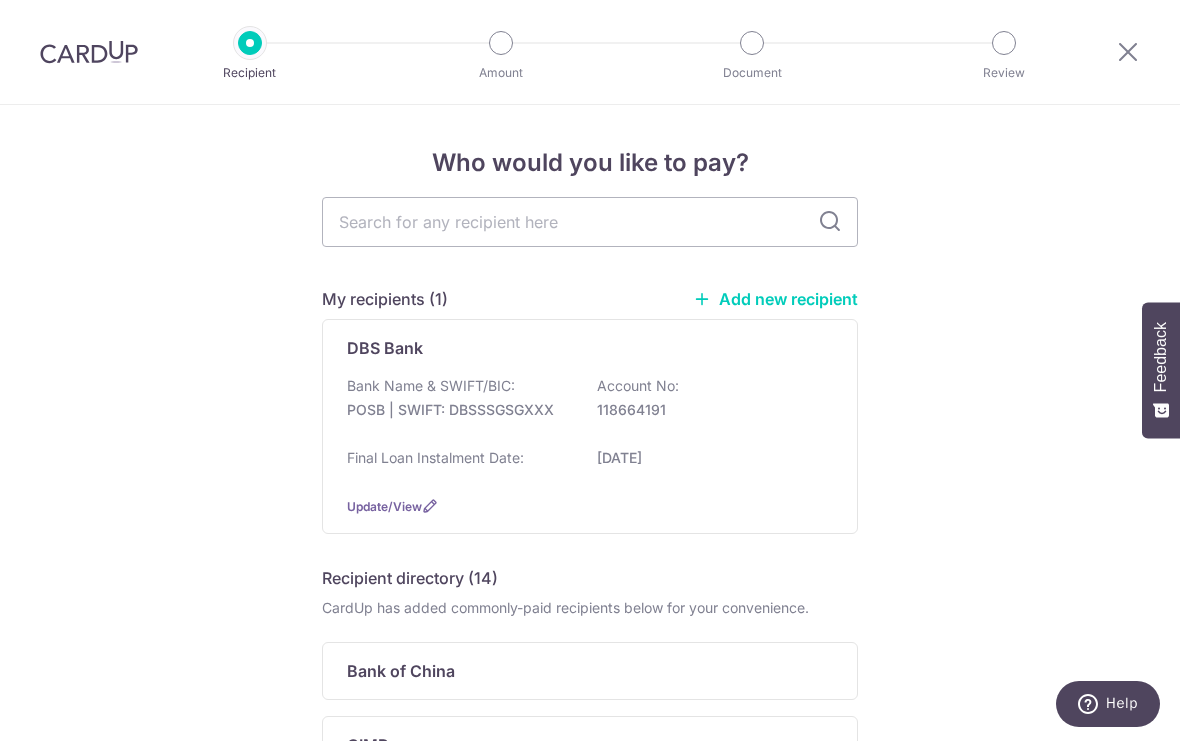click on "Who would you like to pay?
My recipients (1)
Add new recipient
DBS Bank
Bank Name & SWIFT/BIC:
POSB | SWIFT: DBSSSGSGXXX
Account No:
118664191
Final Loan Instalment Date:
01/01/2048
Update/View
Recipient directory (14)
CardUp has added commonly-paid recipients below for your convenience.
Bank of China
CIMB" at bounding box center [590, 814] 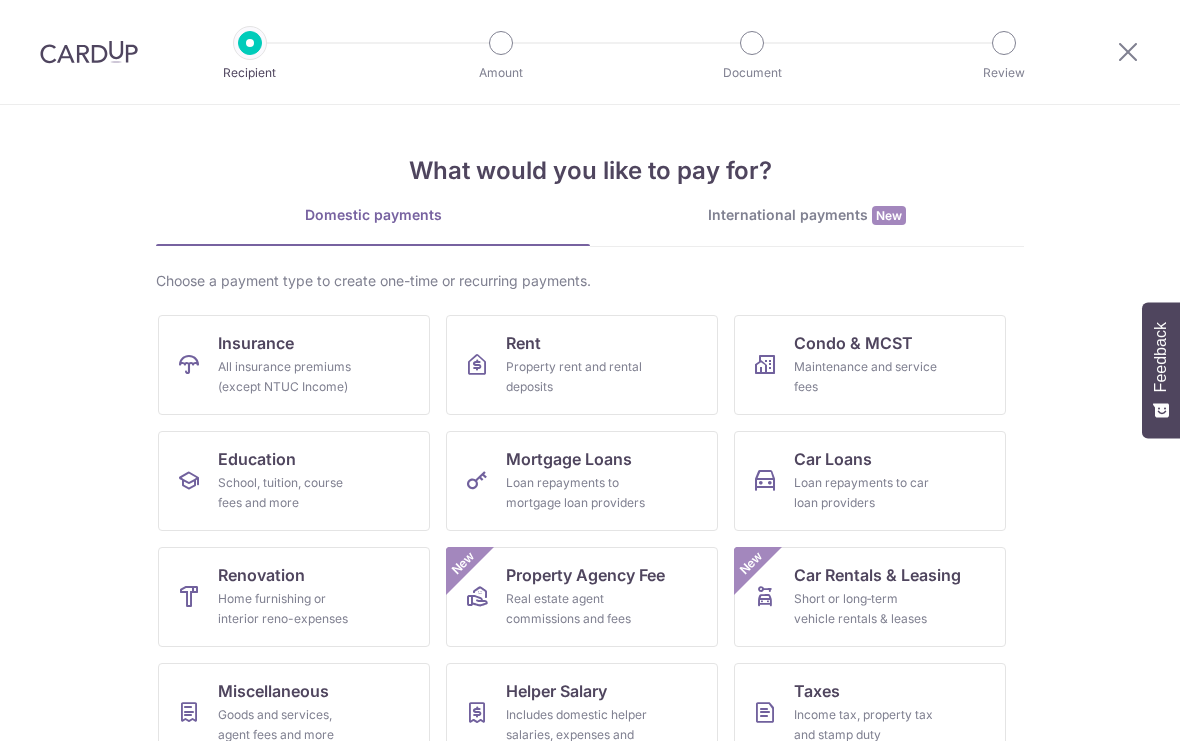scroll, scrollTop: 0, scrollLeft: 0, axis: both 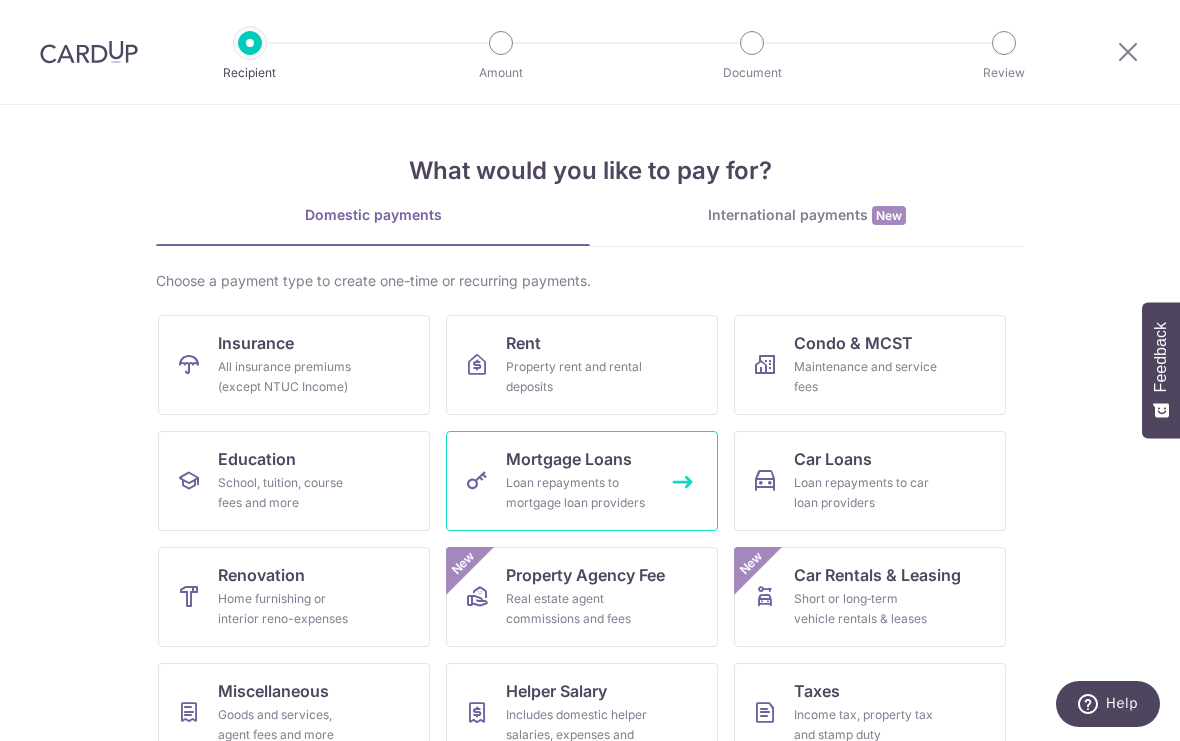 click on "Loan repayments to mortgage loan providers" at bounding box center [578, 493] 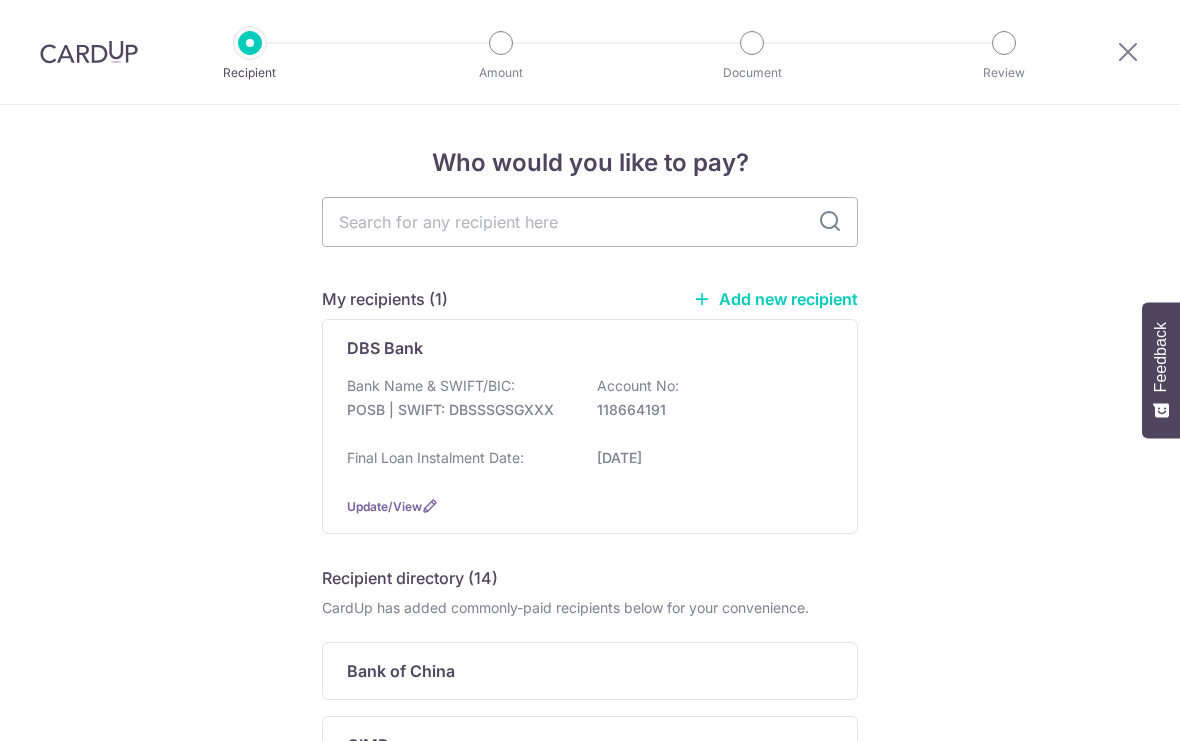 scroll, scrollTop: 0, scrollLeft: 0, axis: both 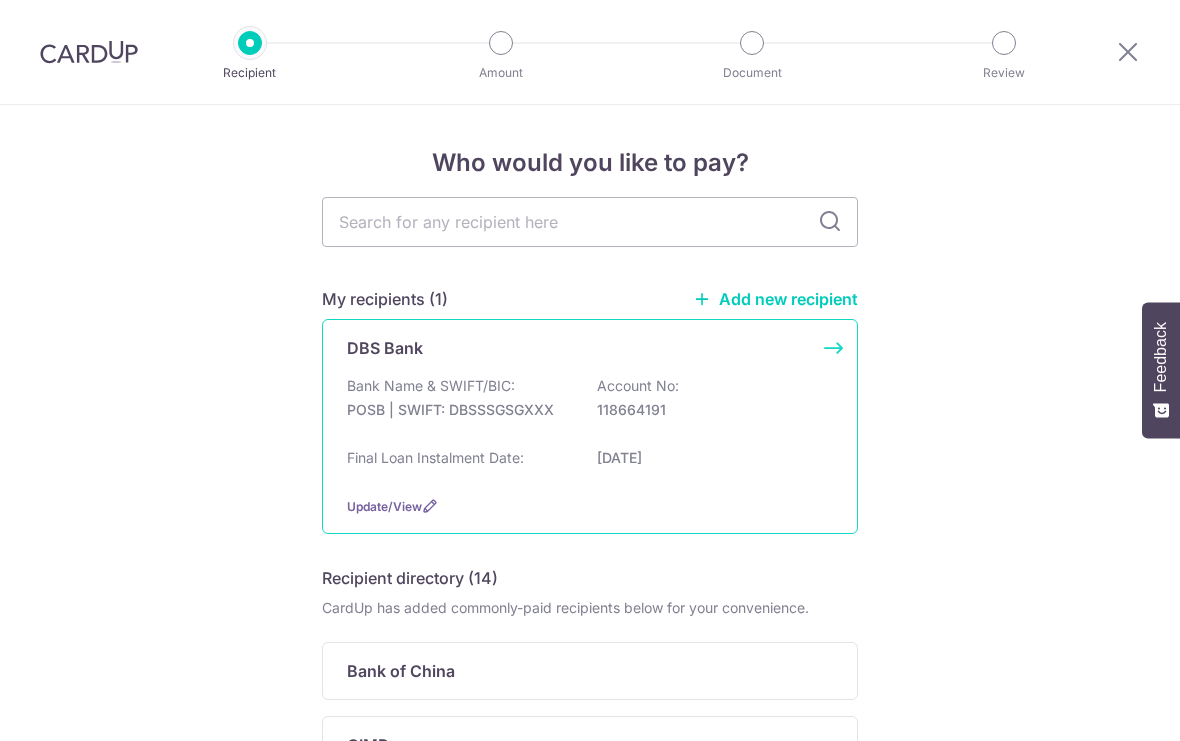 click on "Final Loan Instalment Date:
[DATE]" at bounding box center (590, 464) 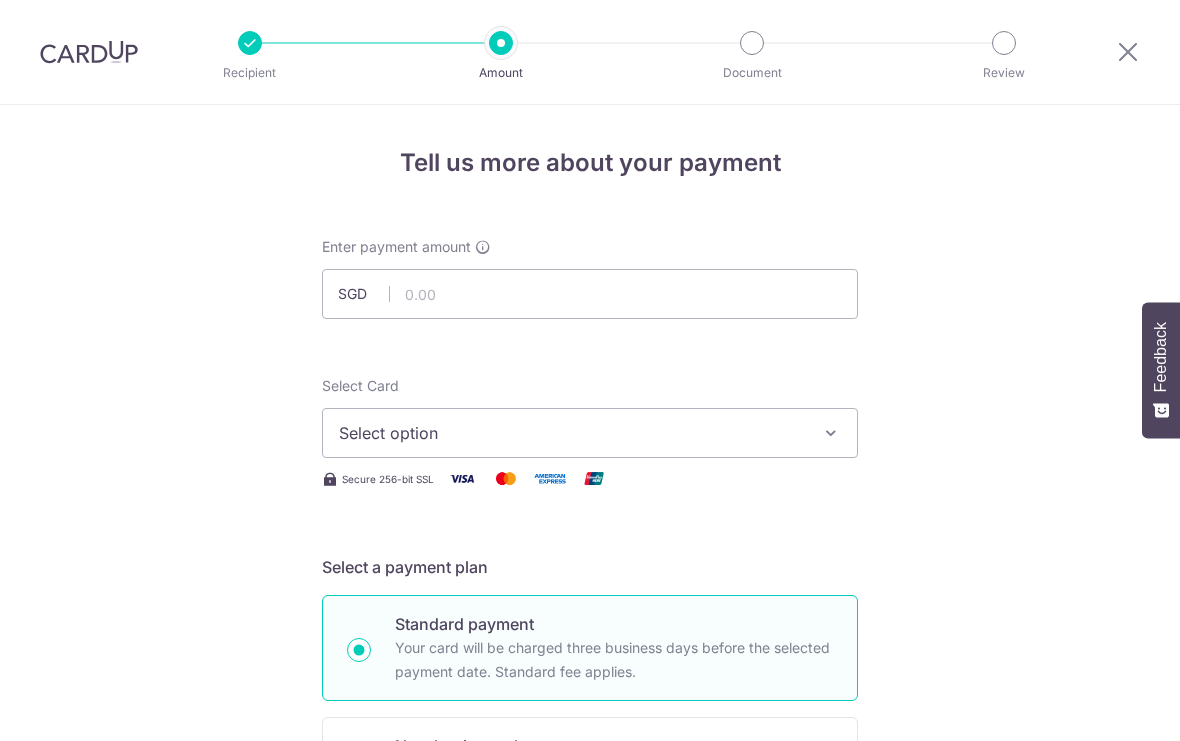 scroll, scrollTop: 0, scrollLeft: 0, axis: both 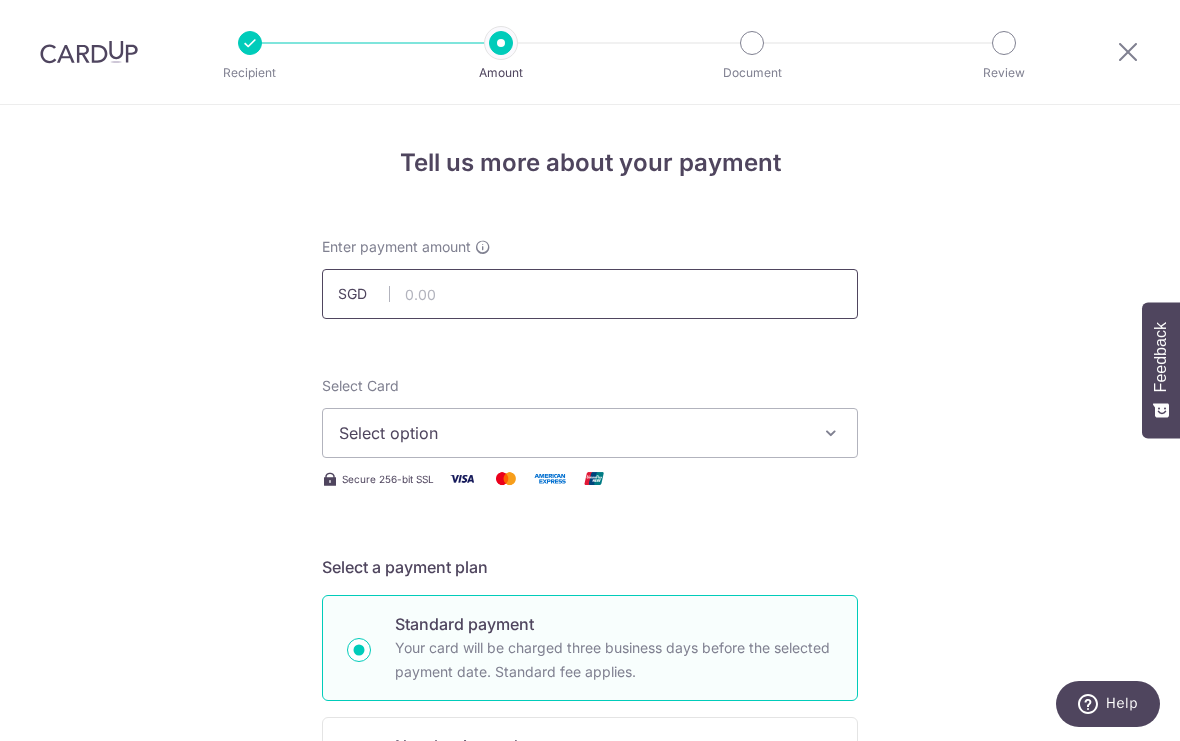 click at bounding box center (590, 294) 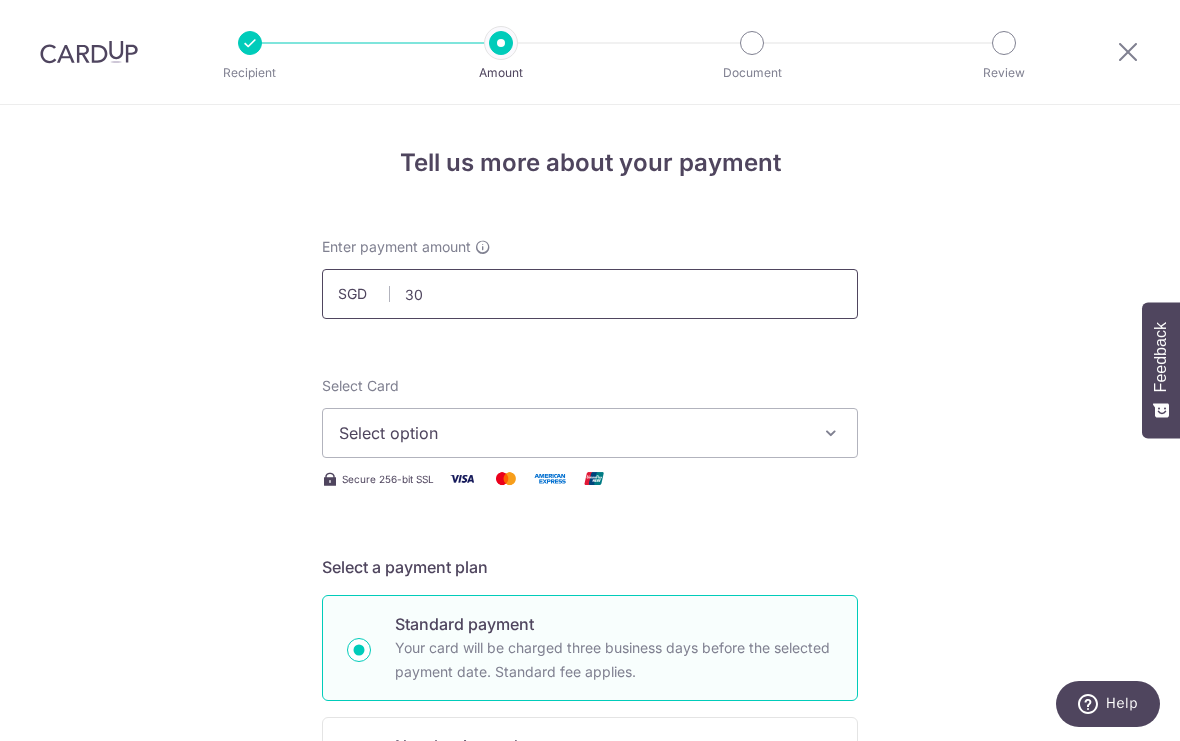 type on "3" 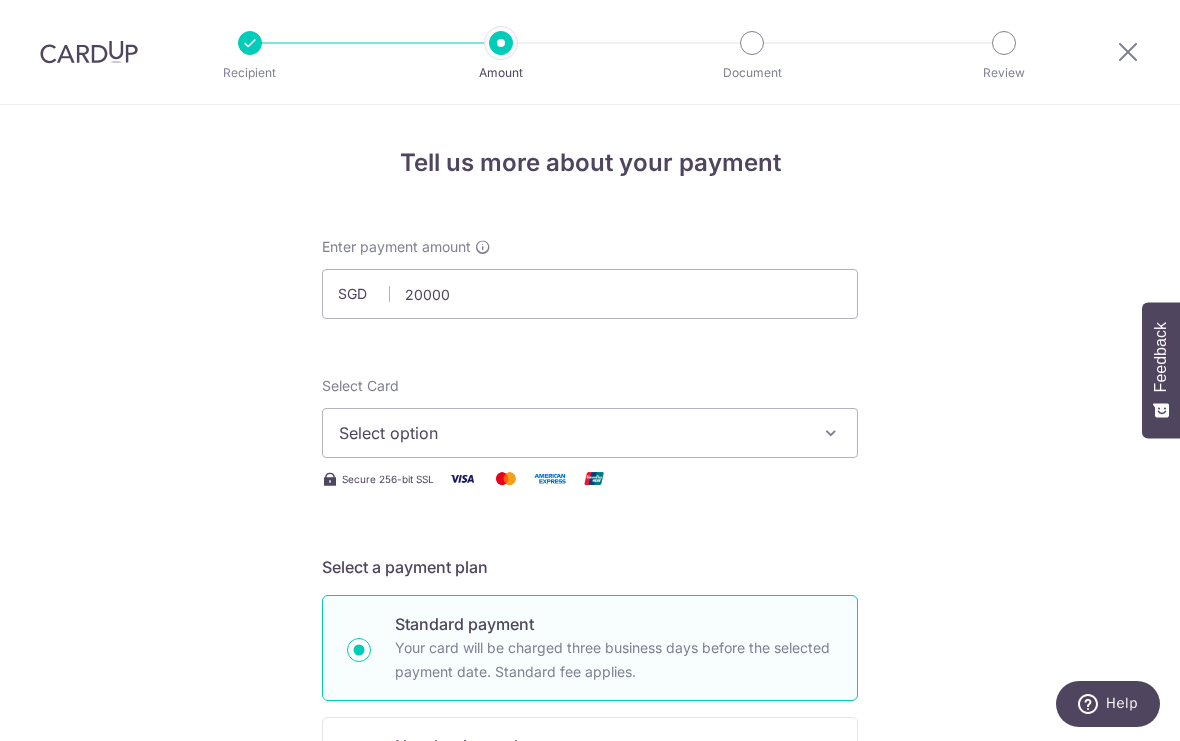 click at bounding box center [483, 247] 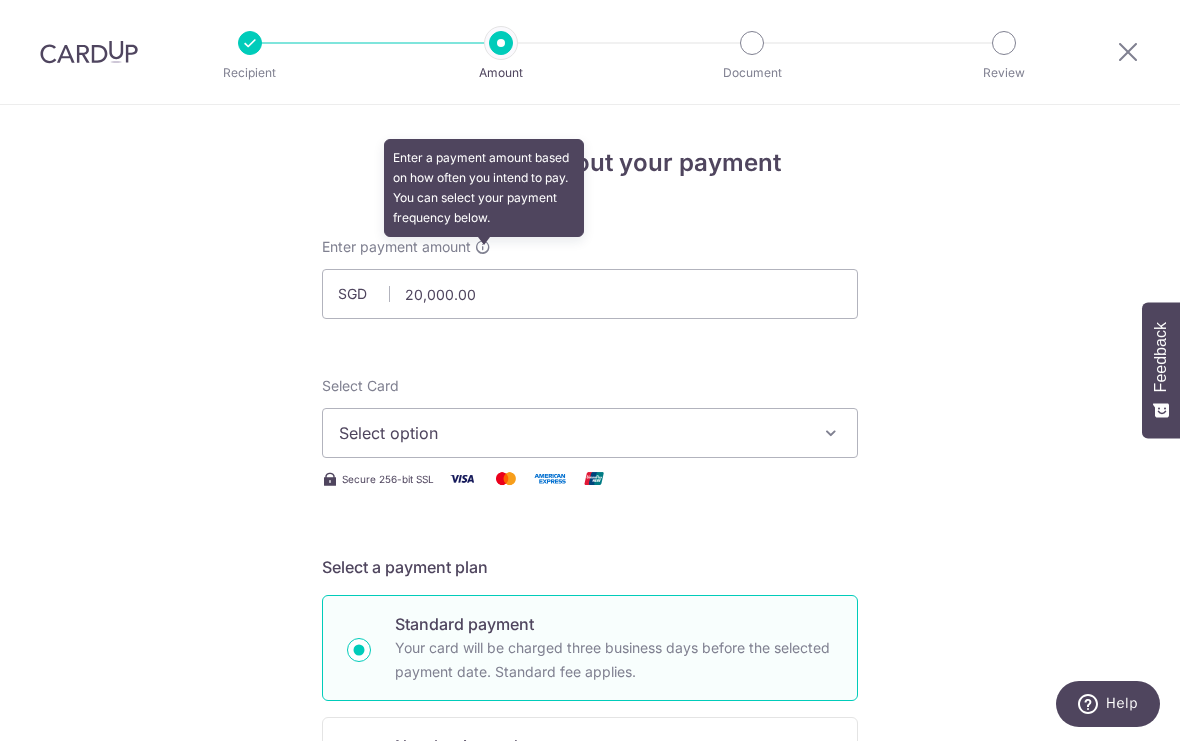 click on "Select option" at bounding box center [590, 433] 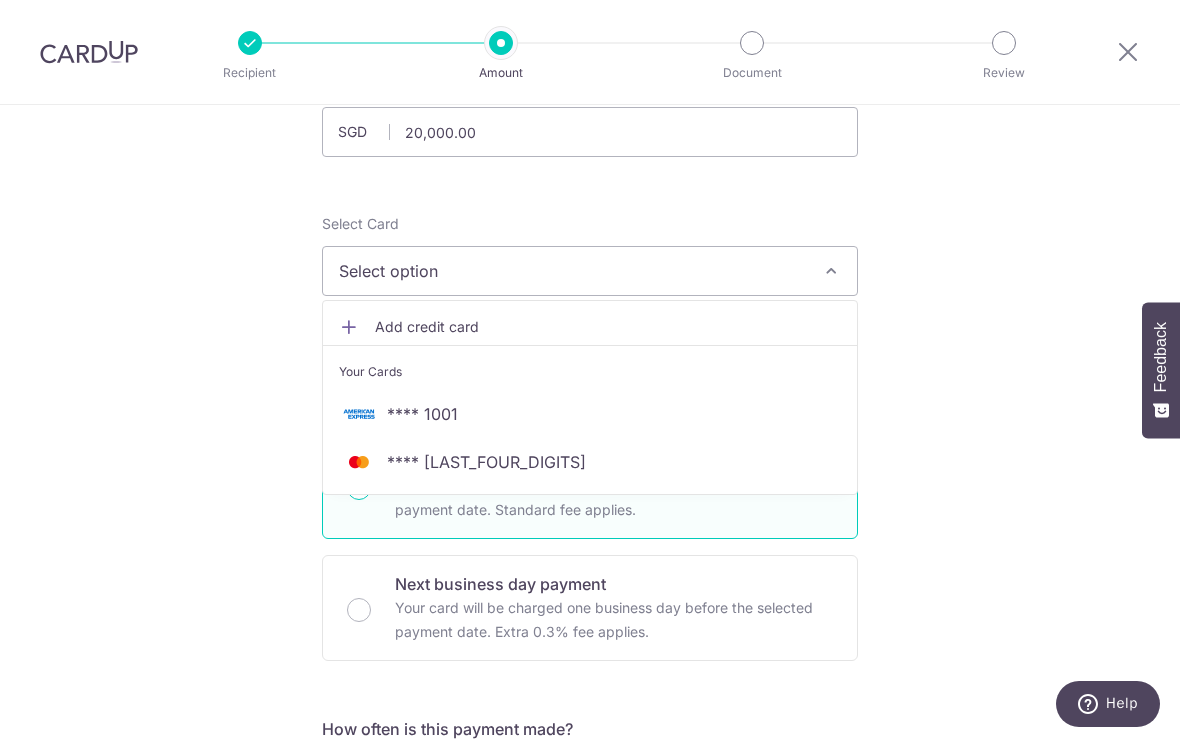 scroll, scrollTop: 163, scrollLeft: 0, axis: vertical 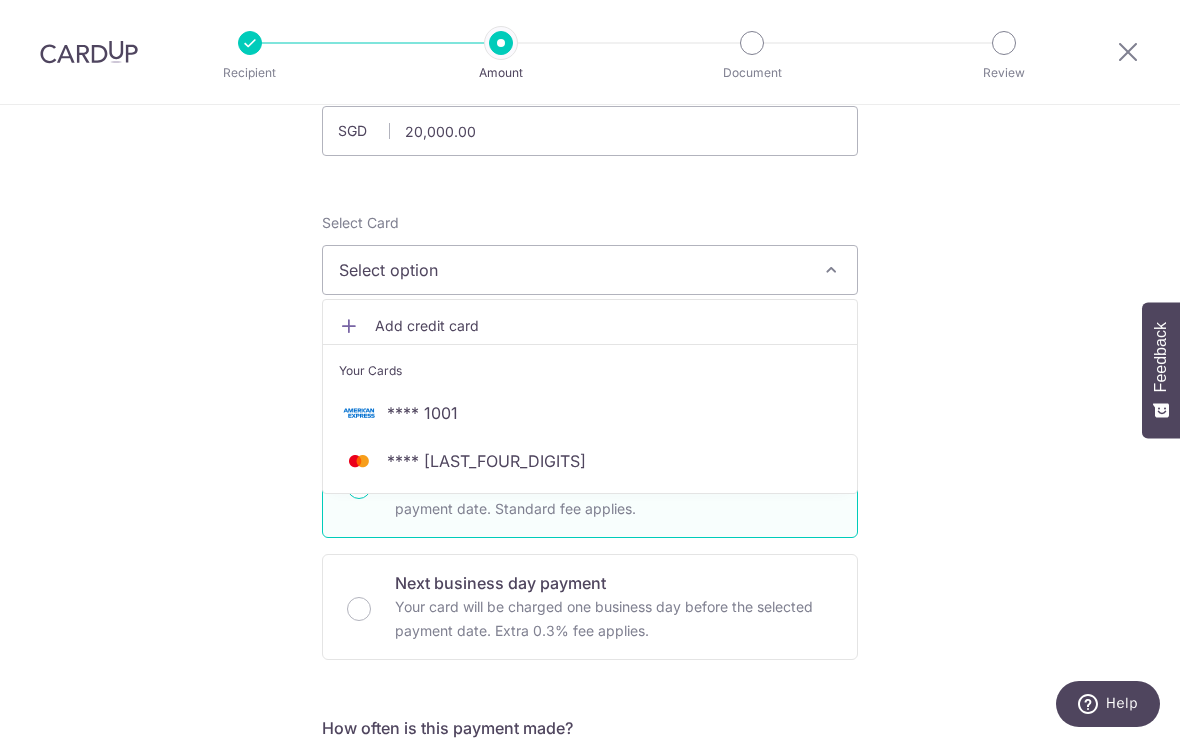 click on "**** 1001" at bounding box center (590, 413) 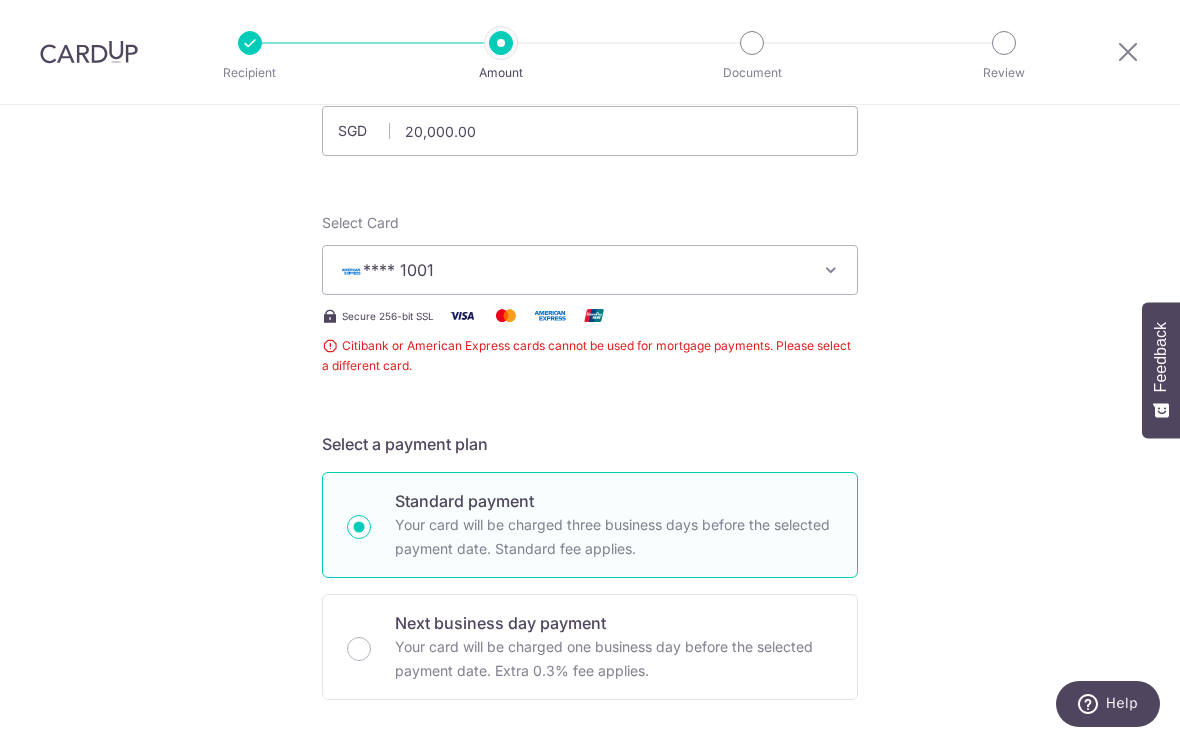 click on "Secure 256-bit SSL" at bounding box center (590, 315) 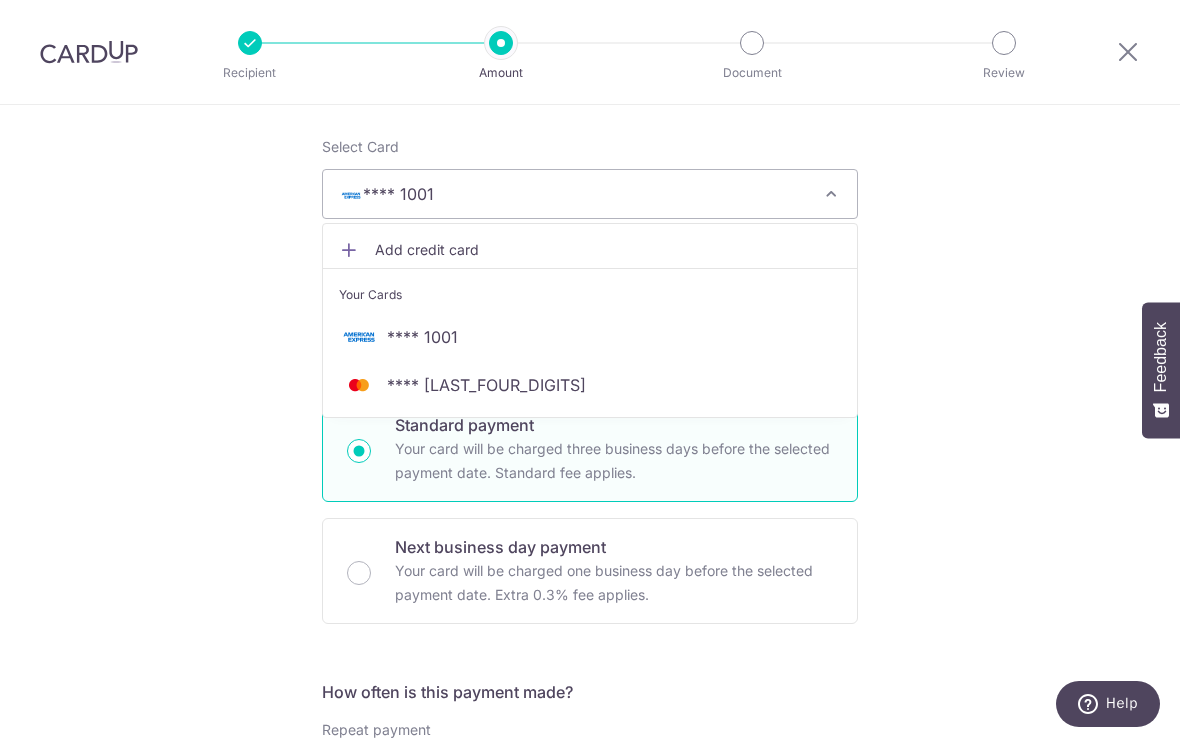 scroll, scrollTop: 256, scrollLeft: 0, axis: vertical 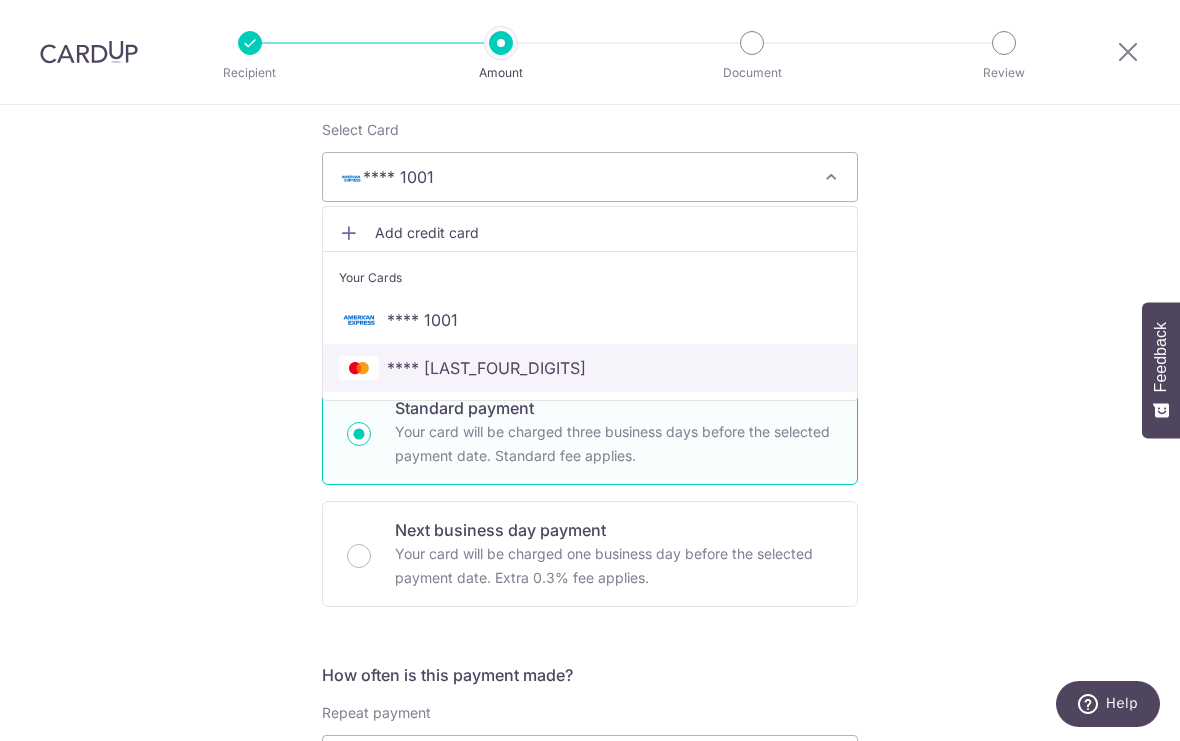 click on "**** [CREDIT_CARD]" at bounding box center (590, 368) 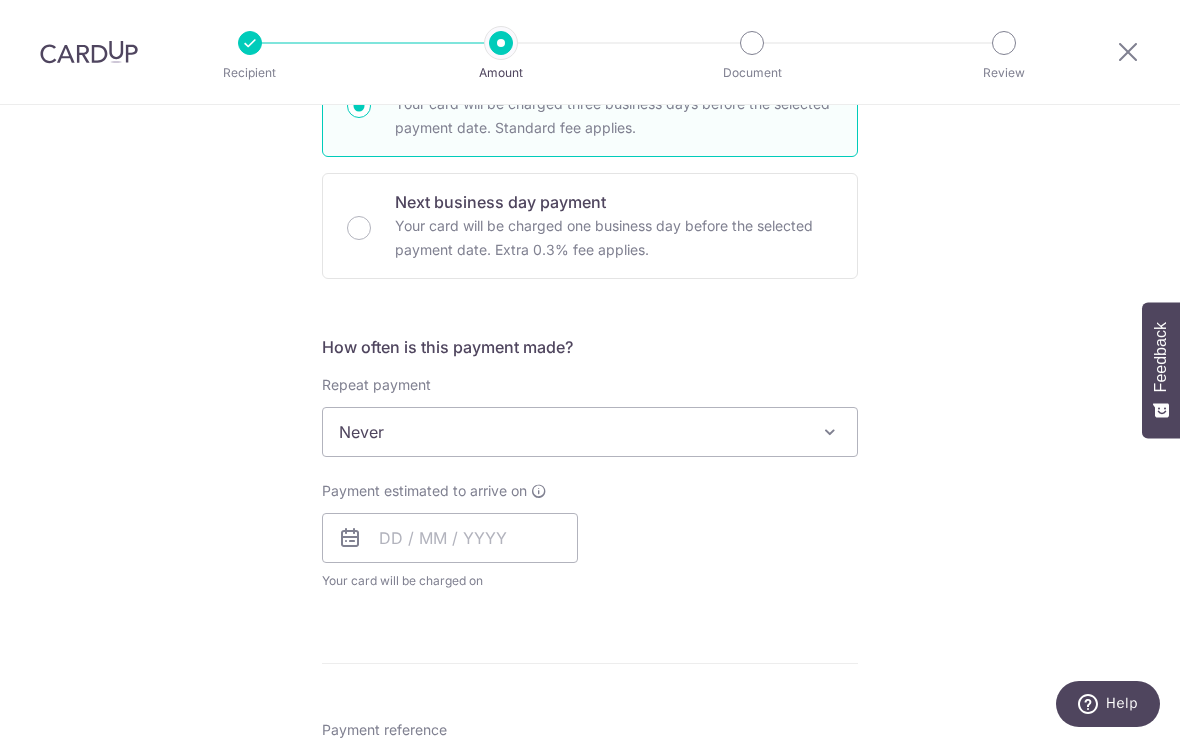 scroll, scrollTop: 551, scrollLeft: 0, axis: vertical 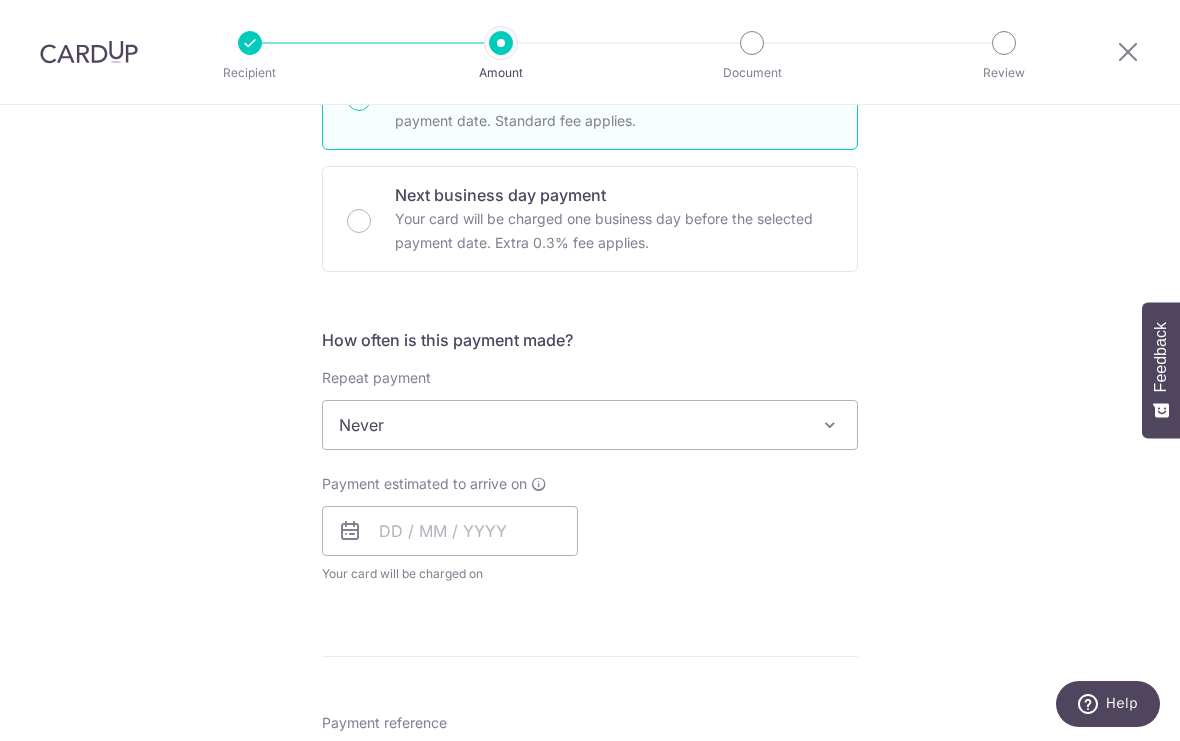 click on "Never" at bounding box center (590, 425) 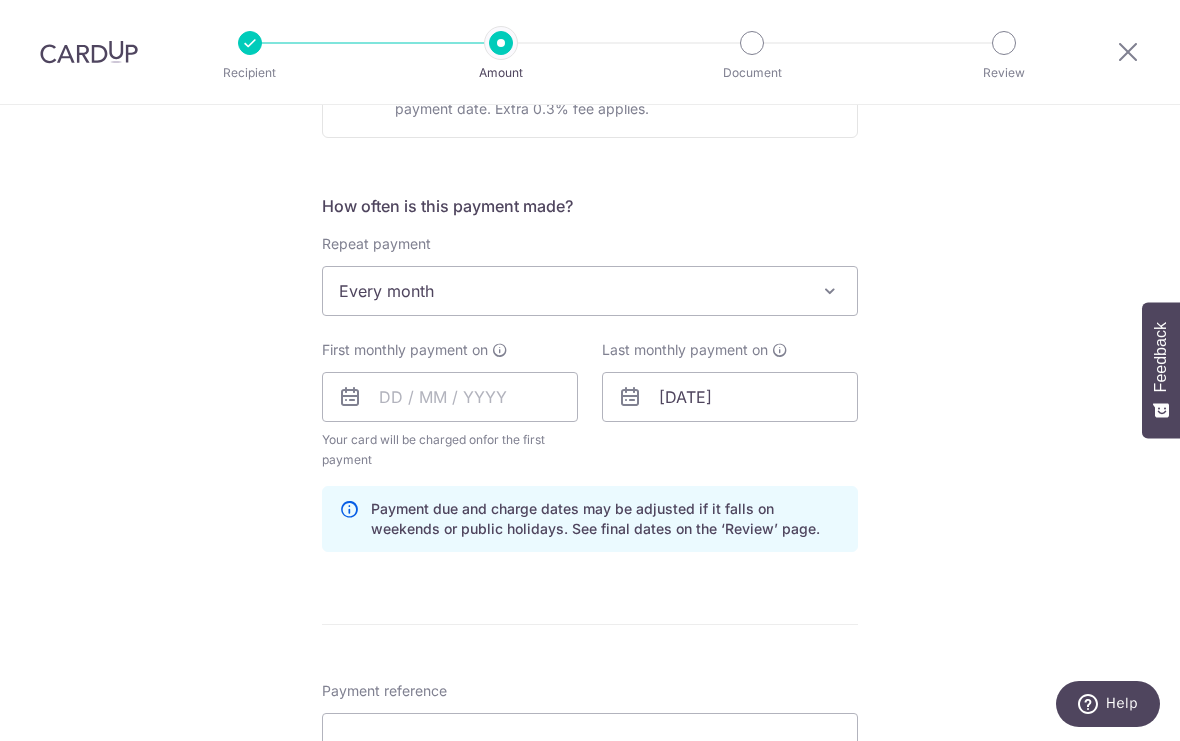 scroll, scrollTop: 659, scrollLeft: 0, axis: vertical 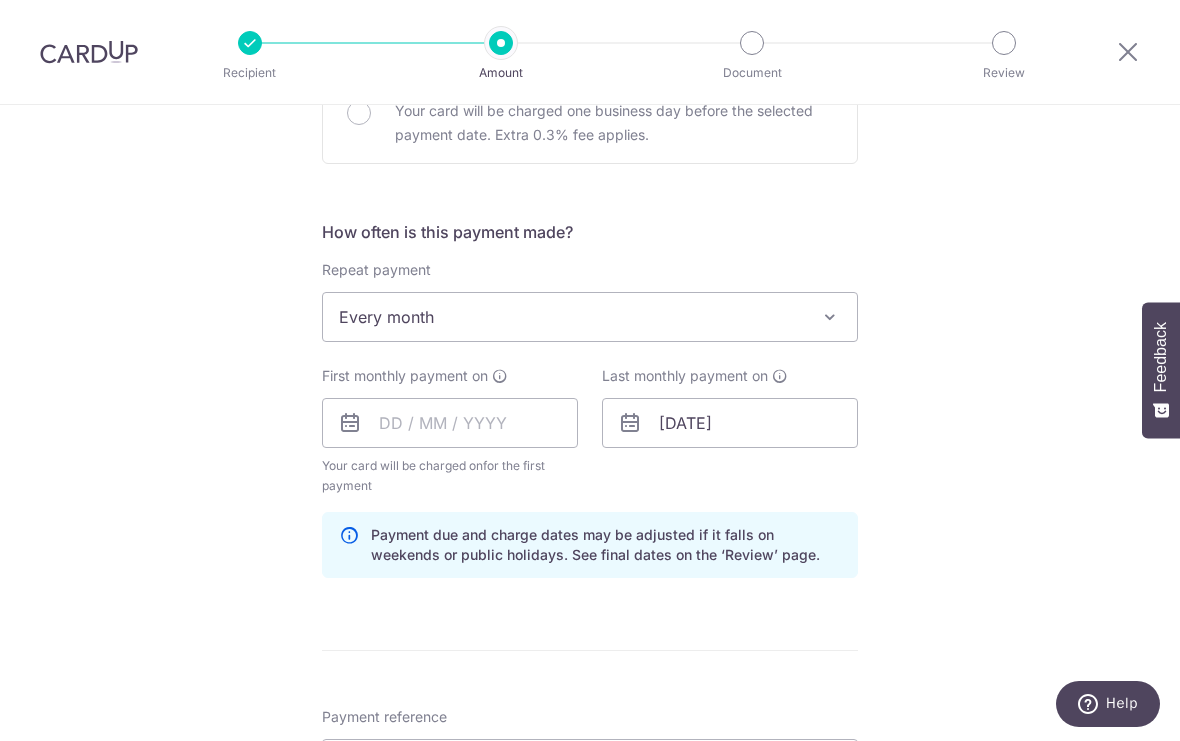 click on "Every month" at bounding box center [590, 317] 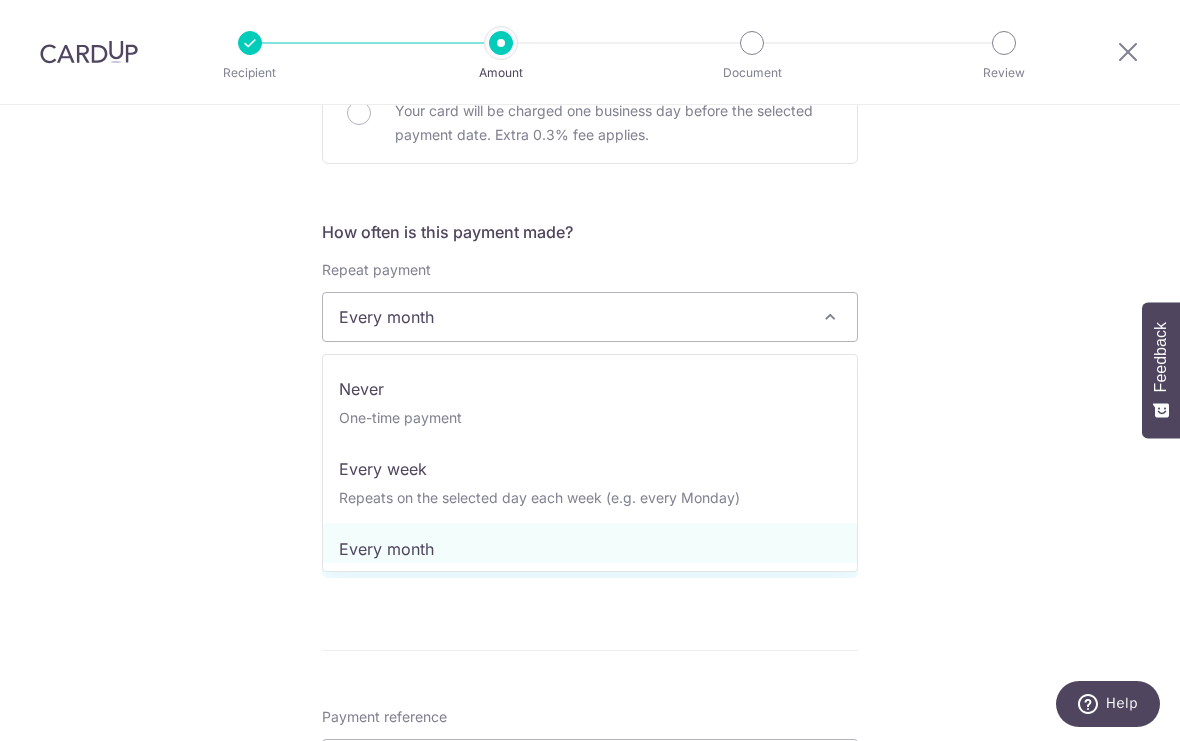select on "1" 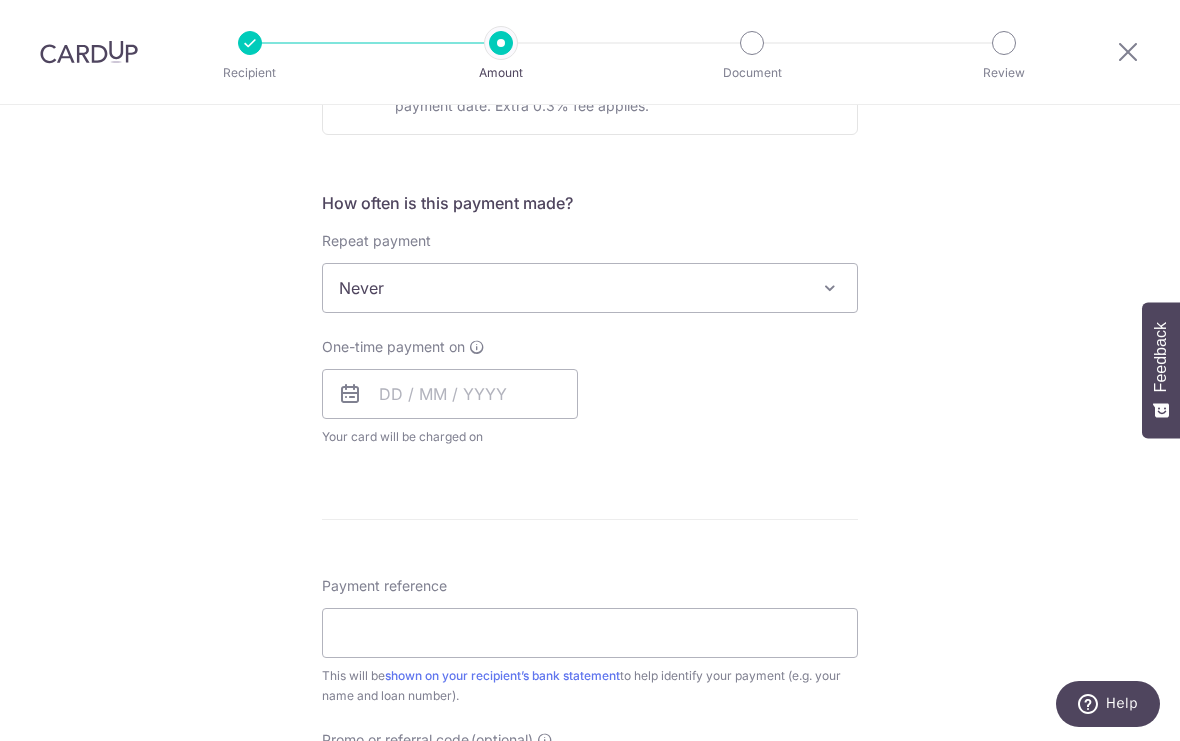 scroll, scrollTop: 689, scrollLeft: 0, axis: vertical 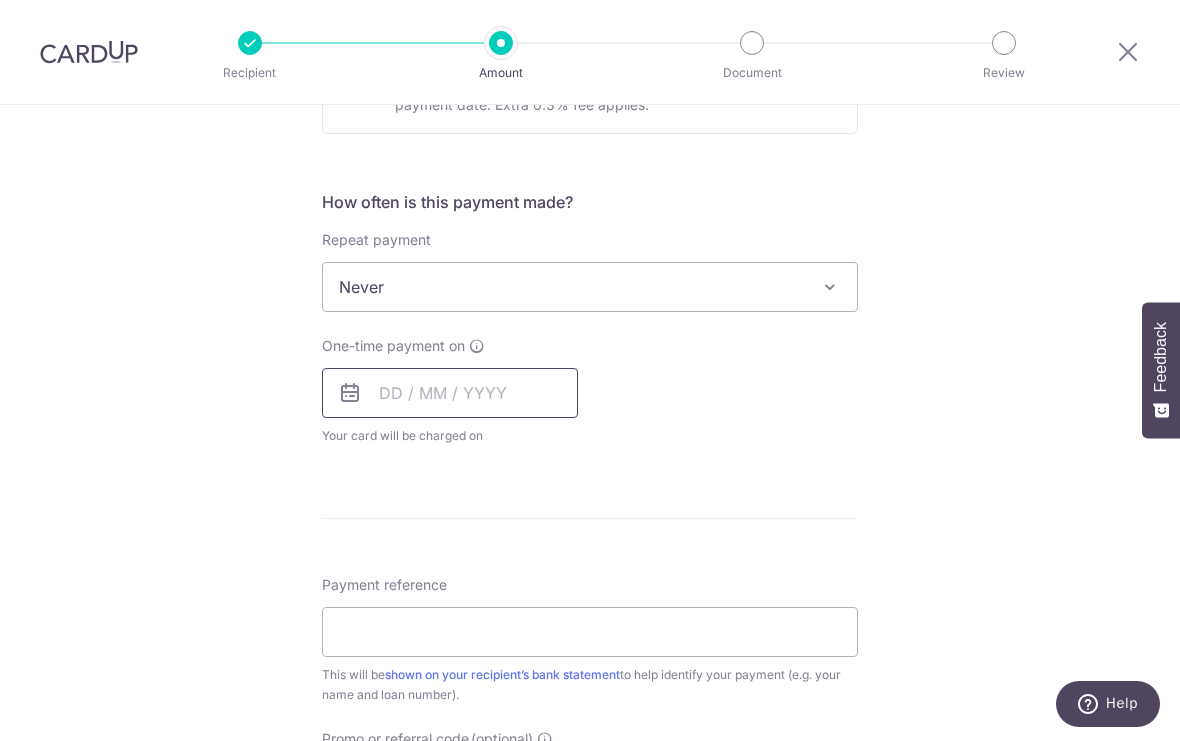 click at bounding box center (450, 393) 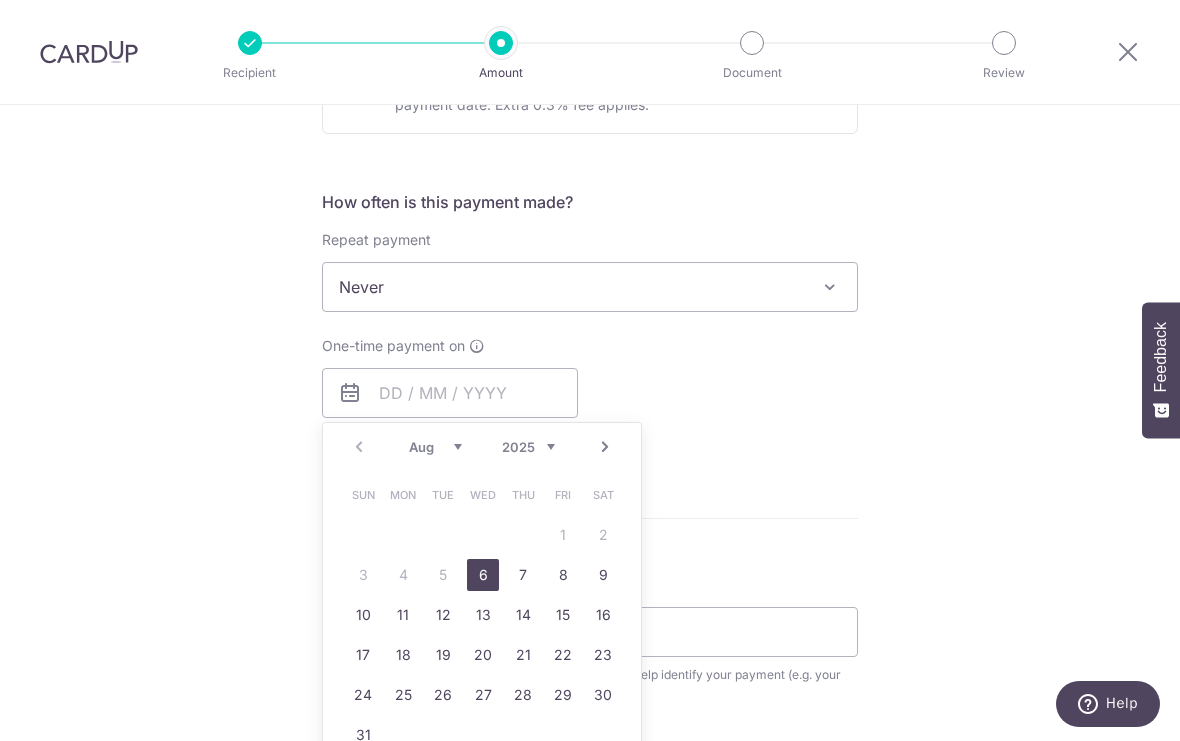 click on "6" at bounding box center (483, 575) 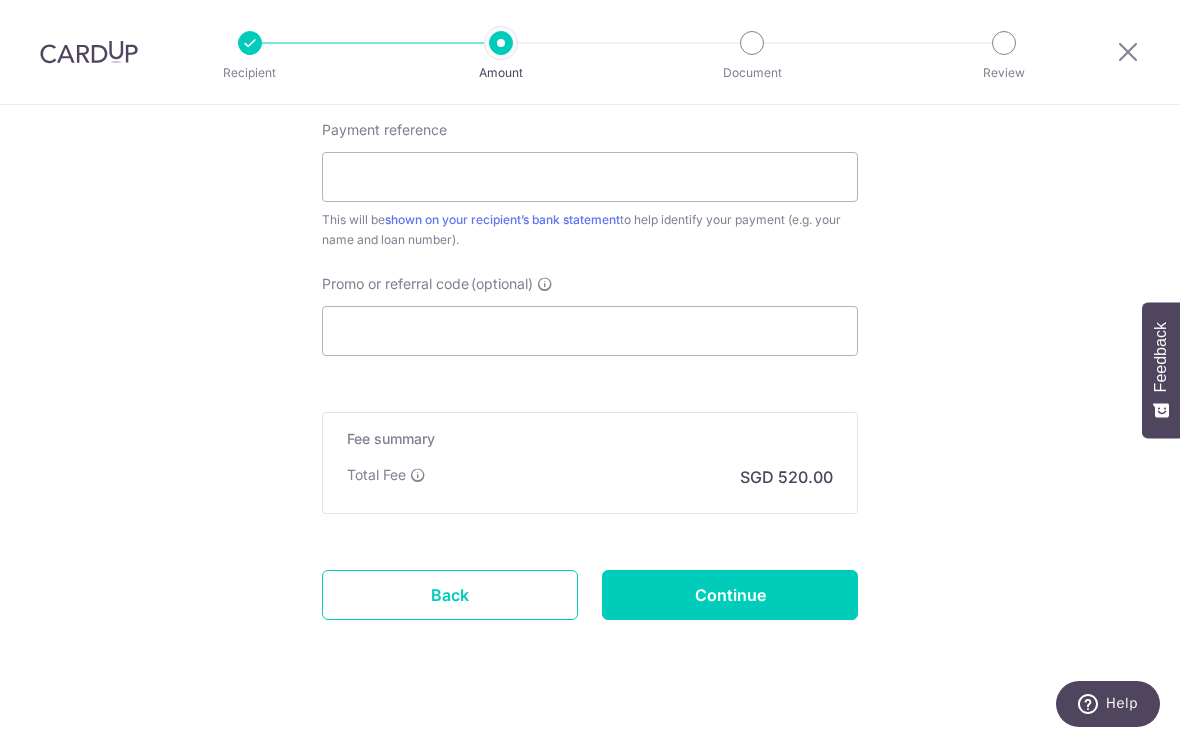 scroll, scrollTop: 1225, scrollLeft: 0, axis: vertical 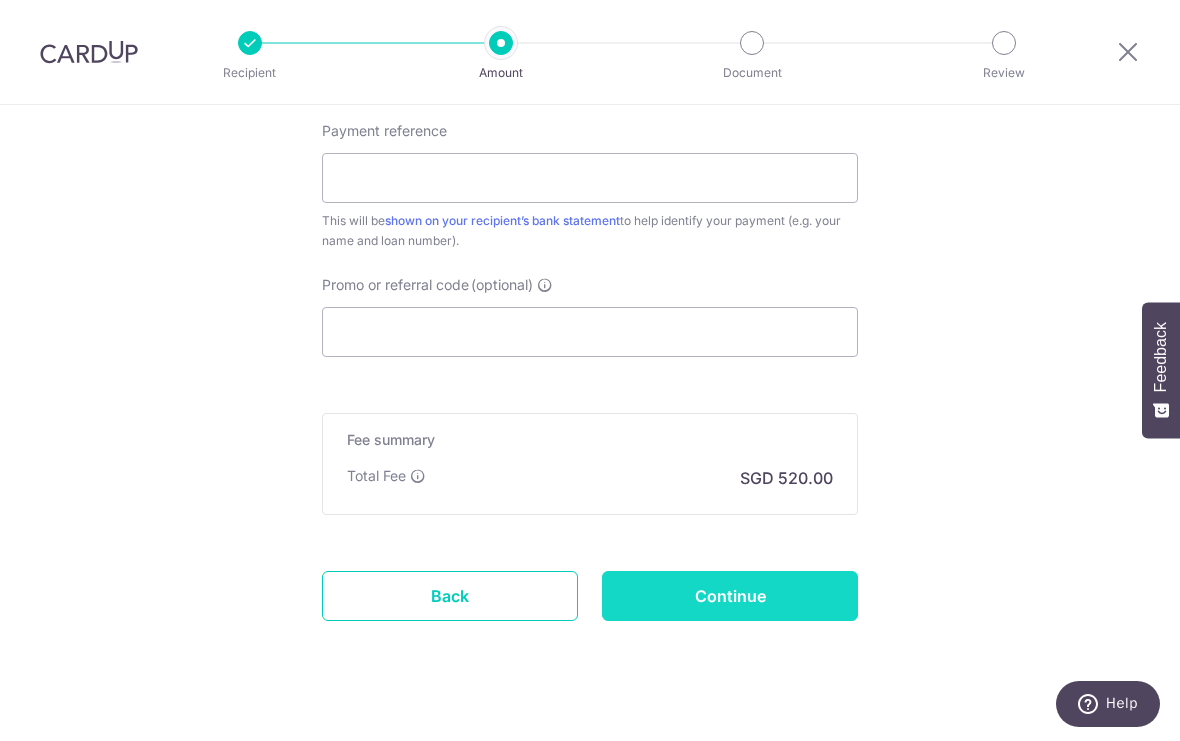 click on "Continue" at bounding box center [730, 596] 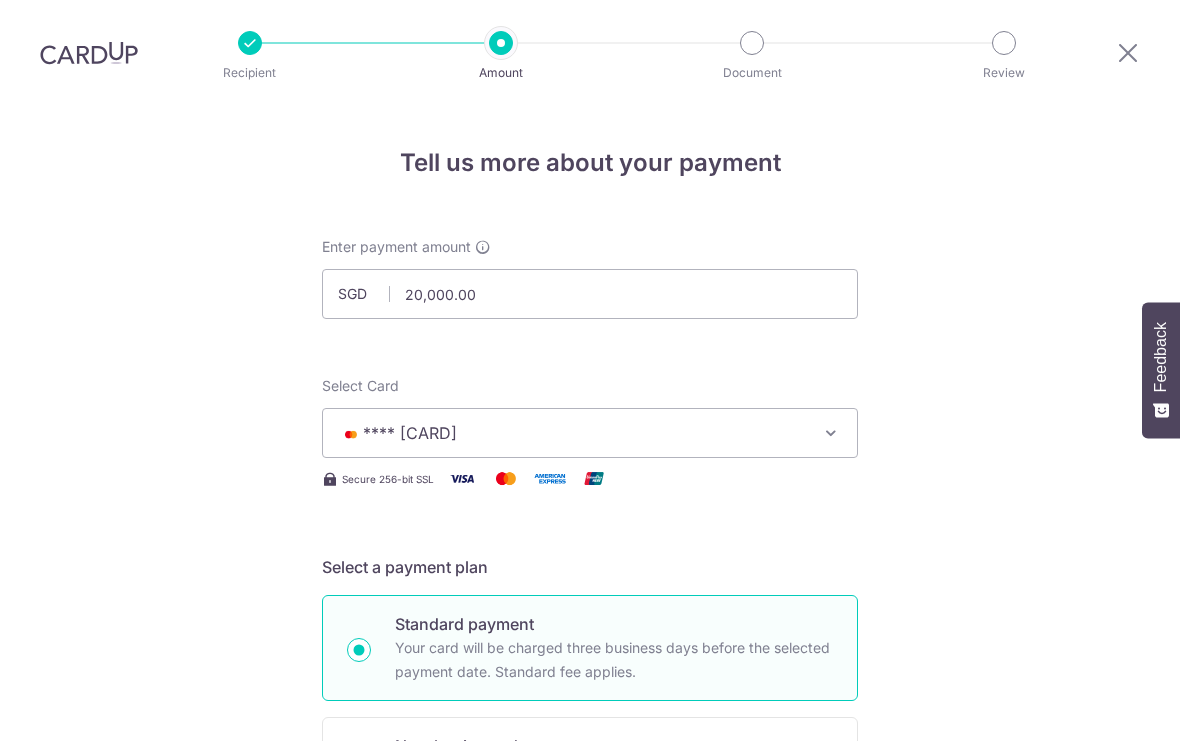 scroll, scrollTop: 38, scrollLeft: 0, axis: vertical 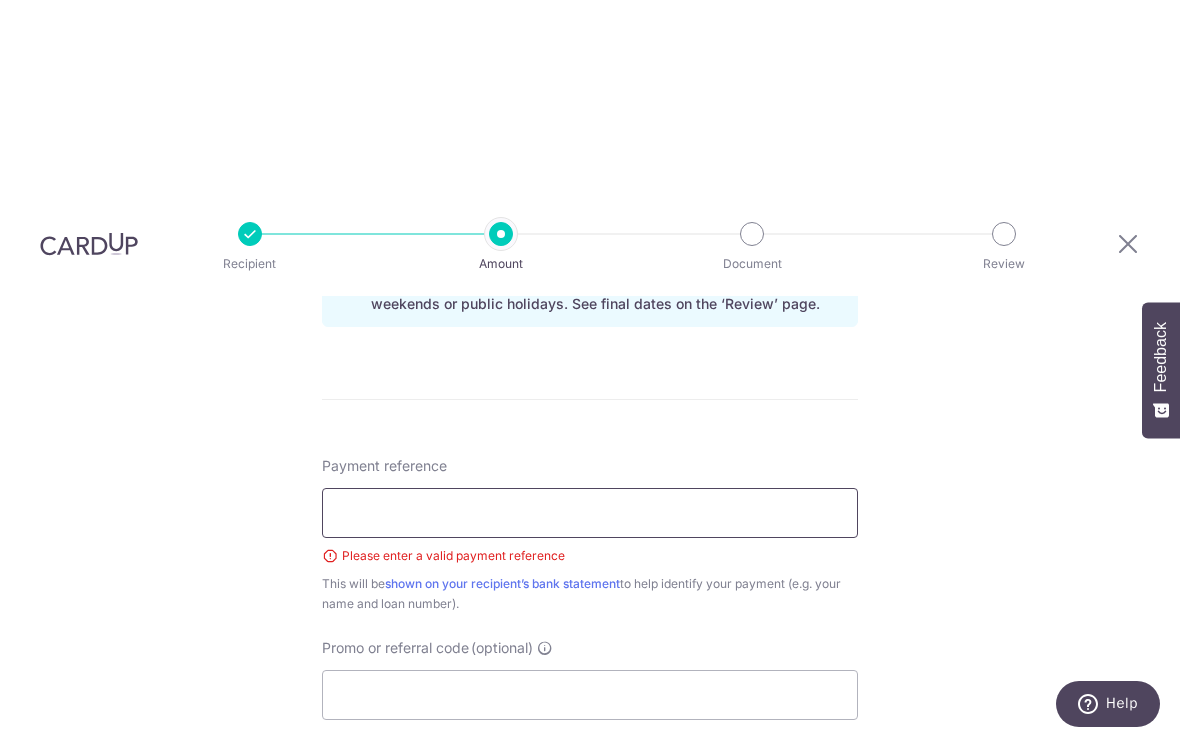 click on "Payment reference" at bounding box center (590, 513) 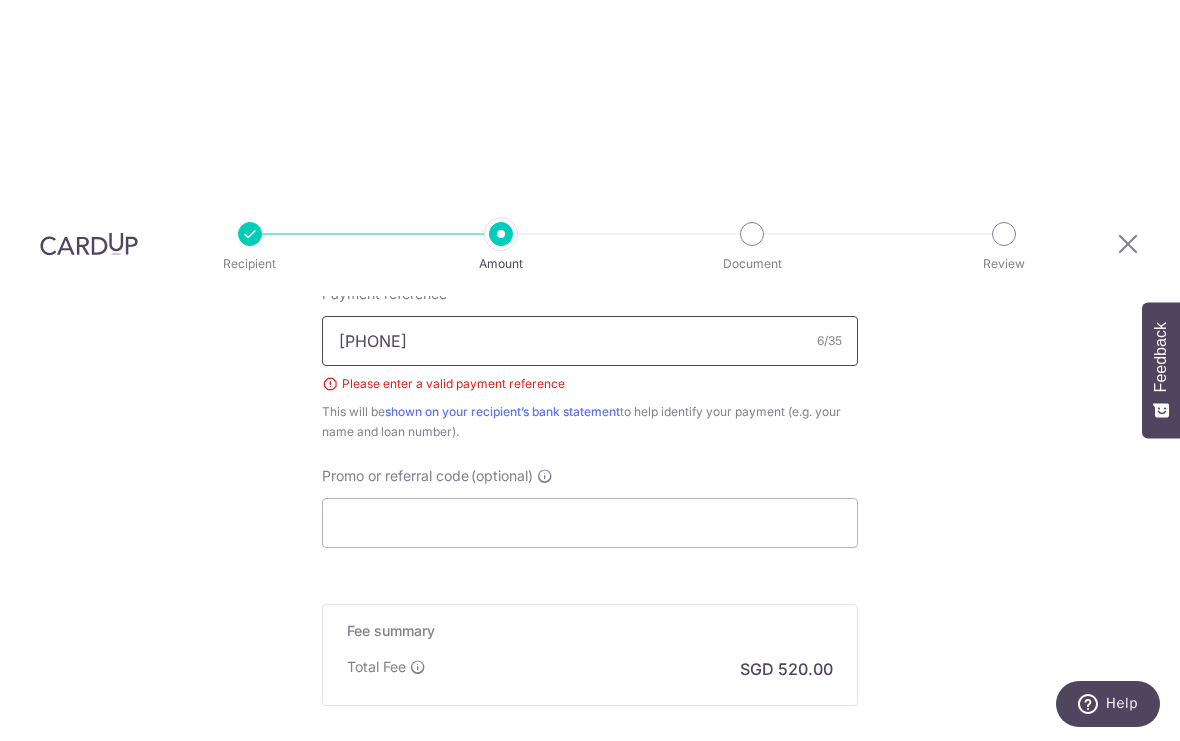 scroll, scrollTop: 1253, scrollLeft: 0, axis: vertical 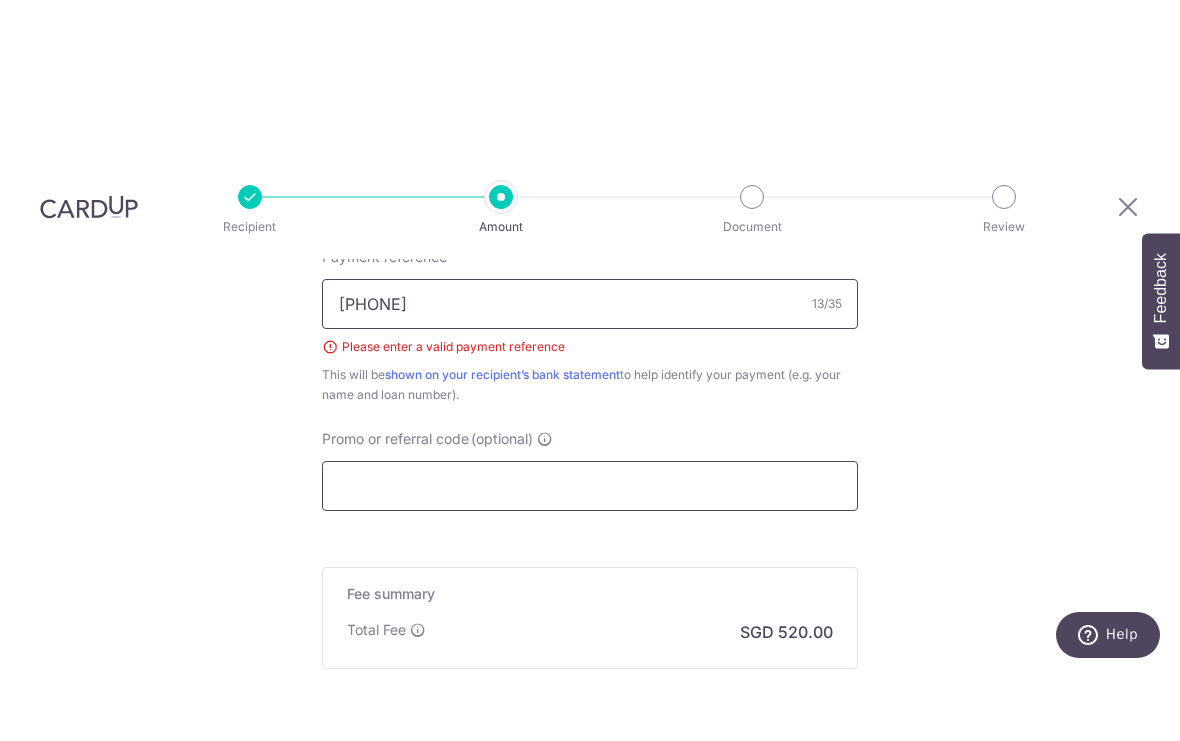 type on "1234563213123" 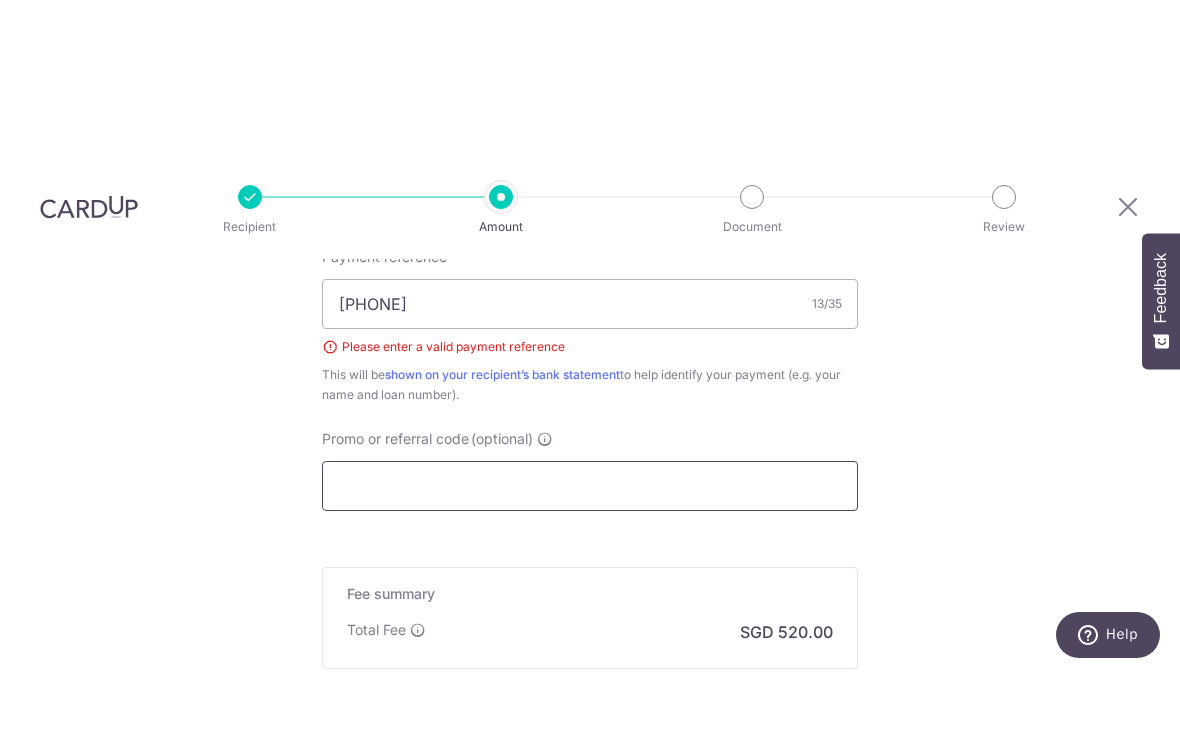 click on "Promo or referral code
(optional)" at bounding box center [590, 555] 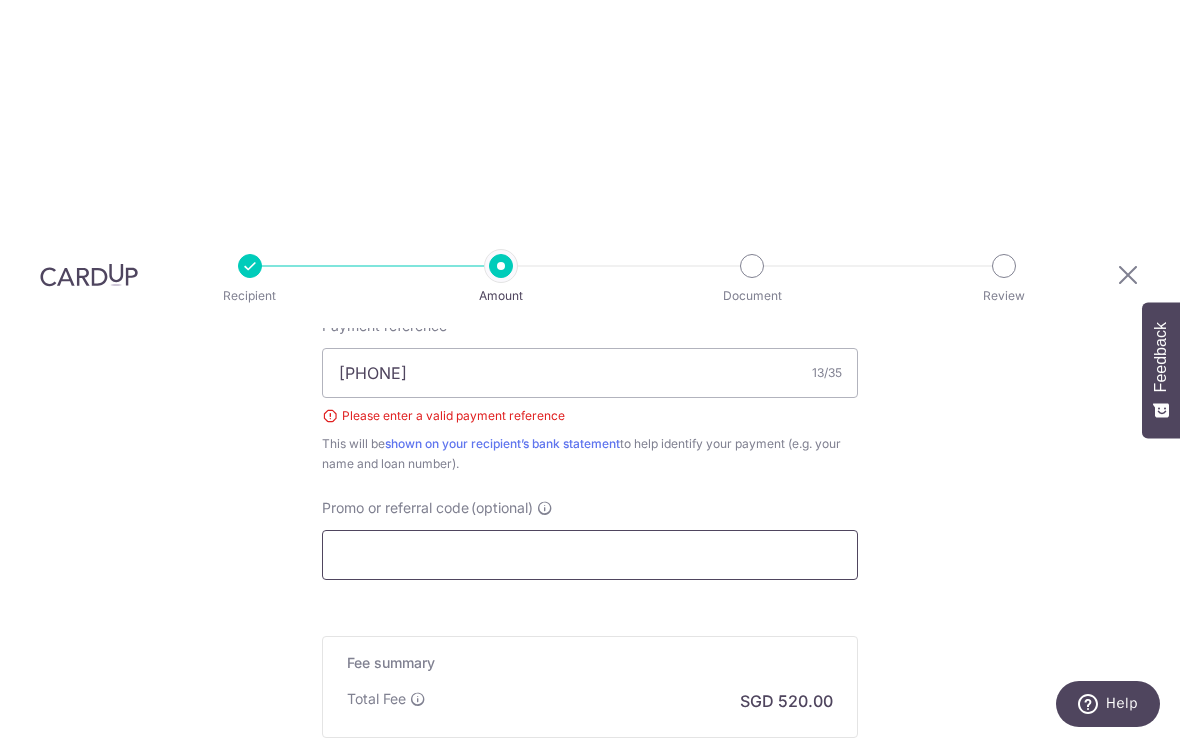 scroll, scrollTop: 0, scrollLeft: 0, axis: both 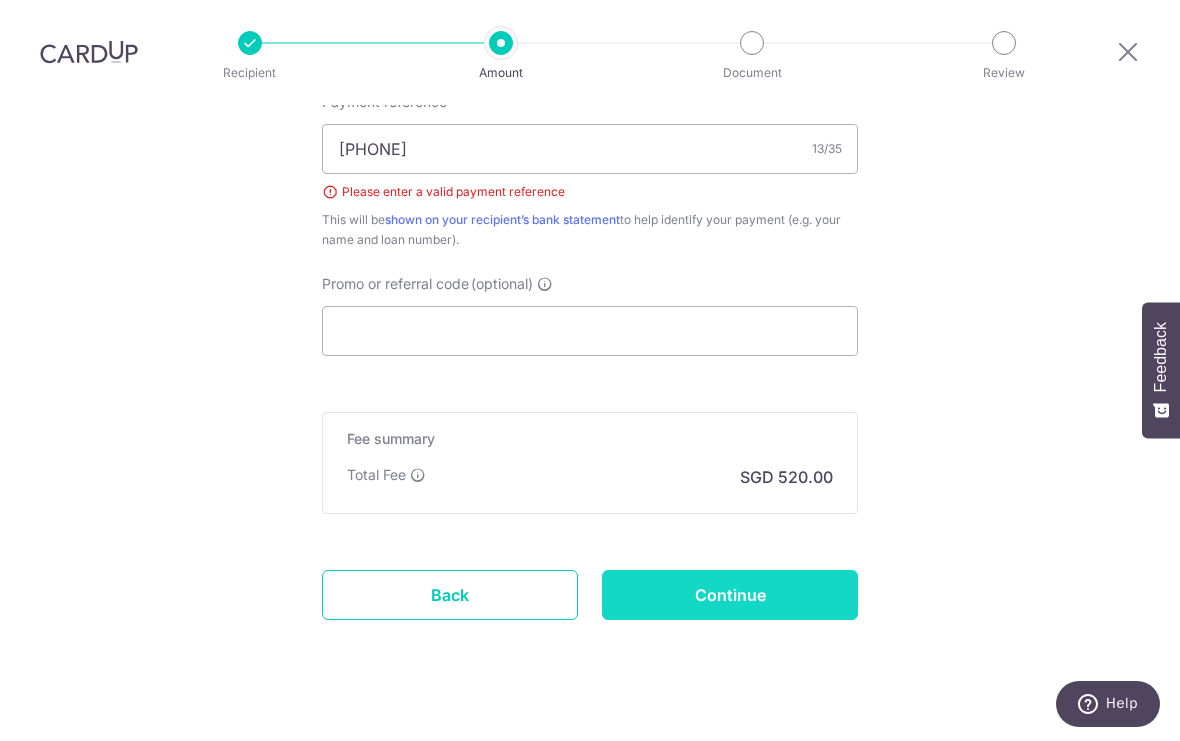 click on "Continue" at bounding box center (730, 595) 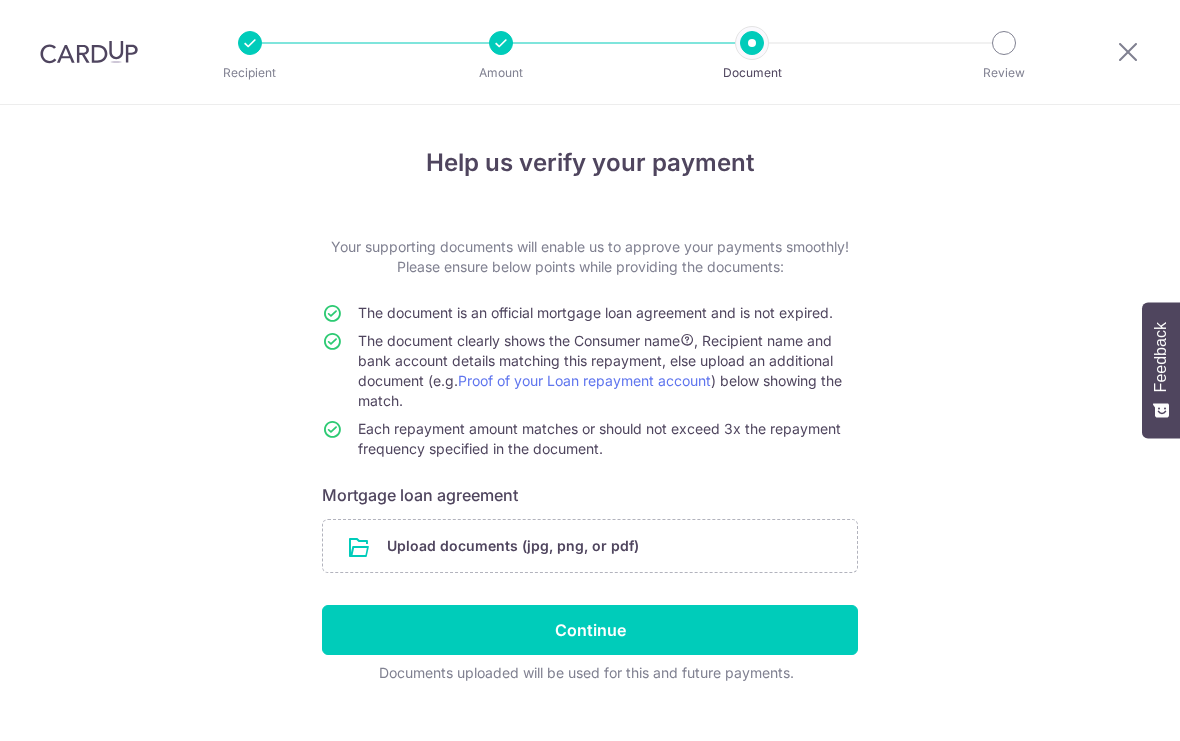 scroll, scrollTop: 0, scrollLeft: 0, axis: both 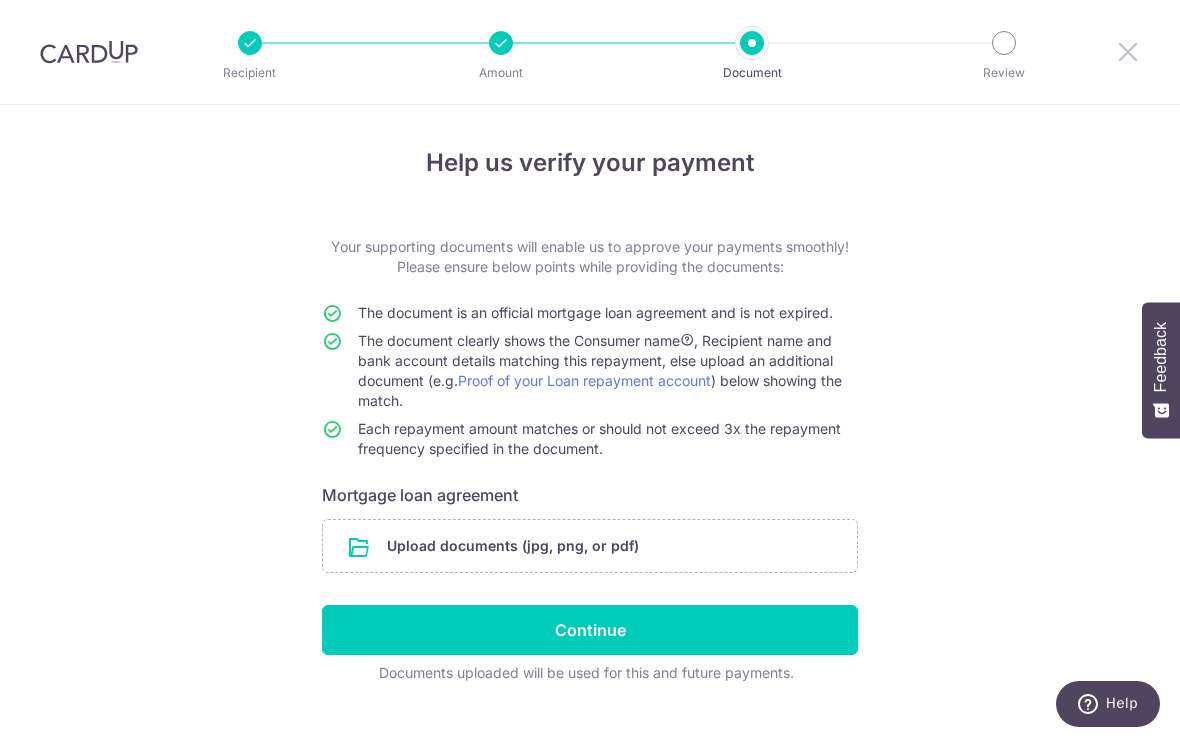 click at bounding box center (1128, 51) 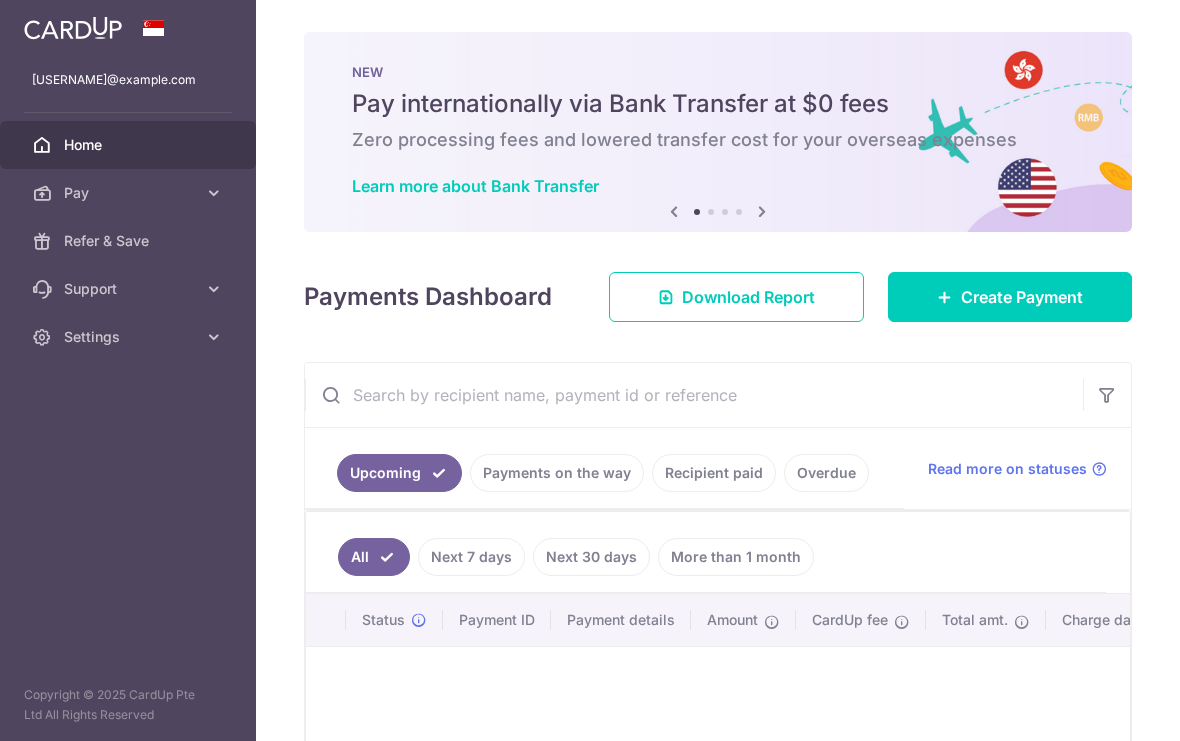 scroll, scrollTop: 0, scrollLeft: 0, axis: both 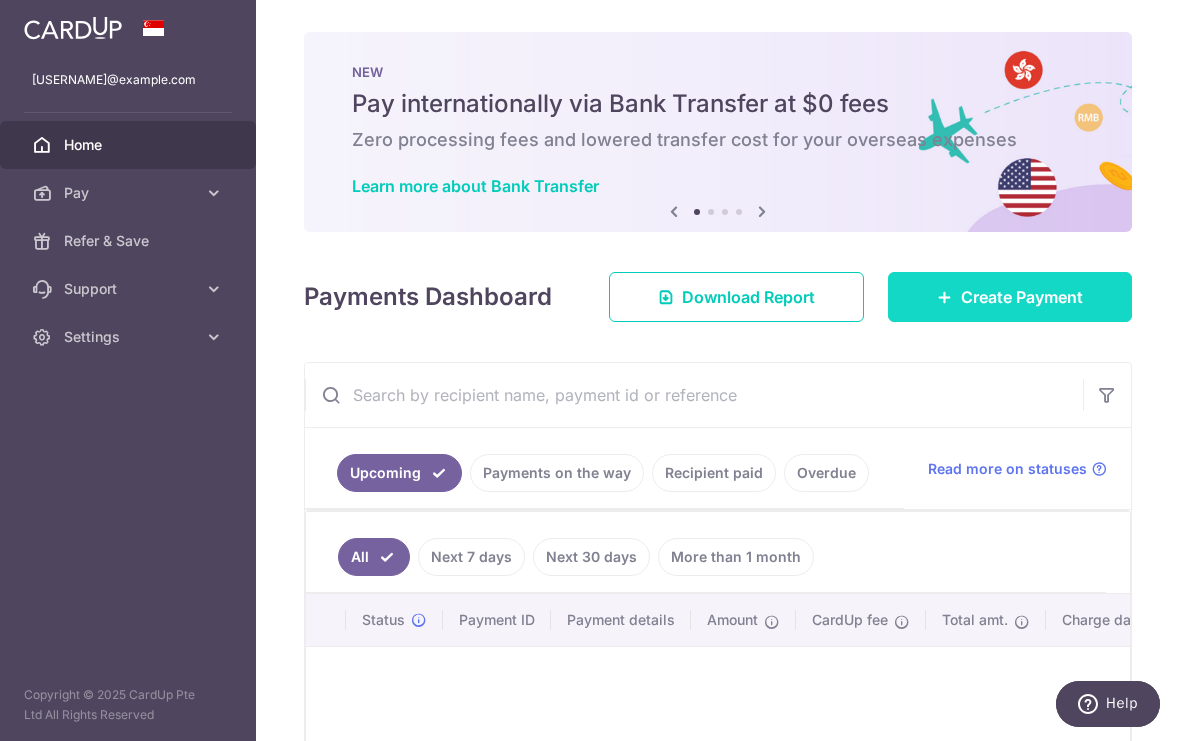 click on "Create Payment" at bounding box center (1022, 297) 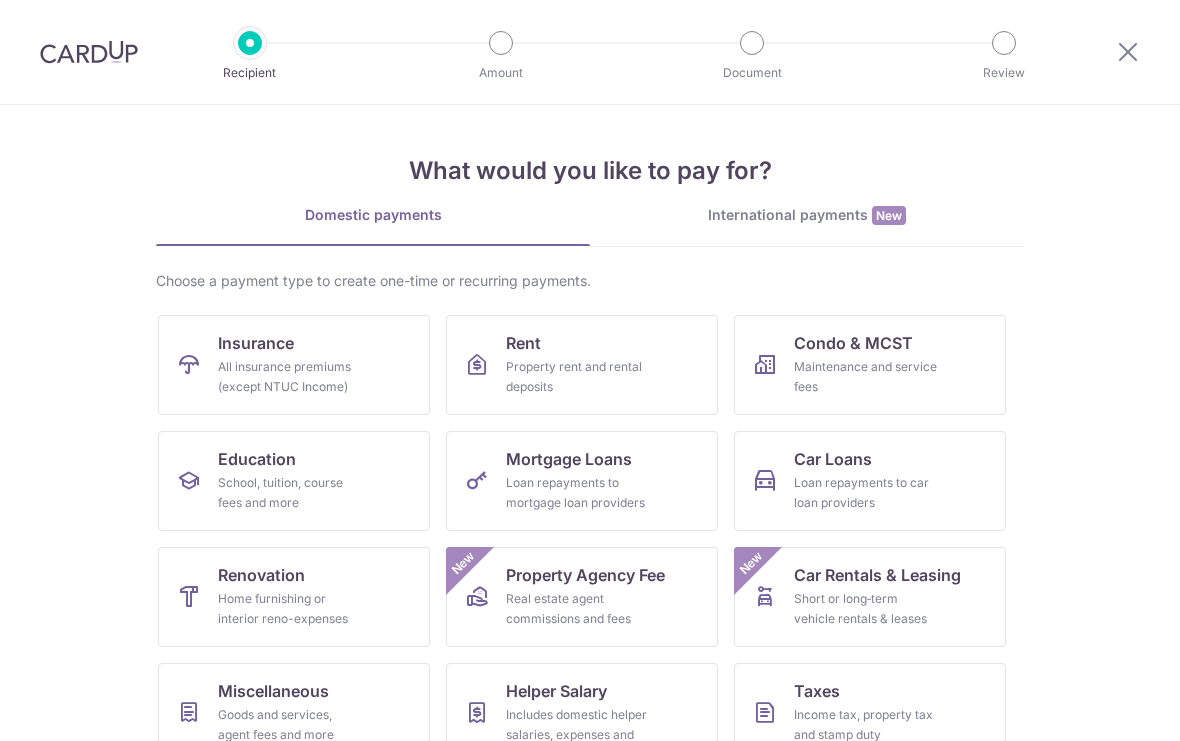 scroll, scrollTop: 0, scrollLeft: 0, axis: both 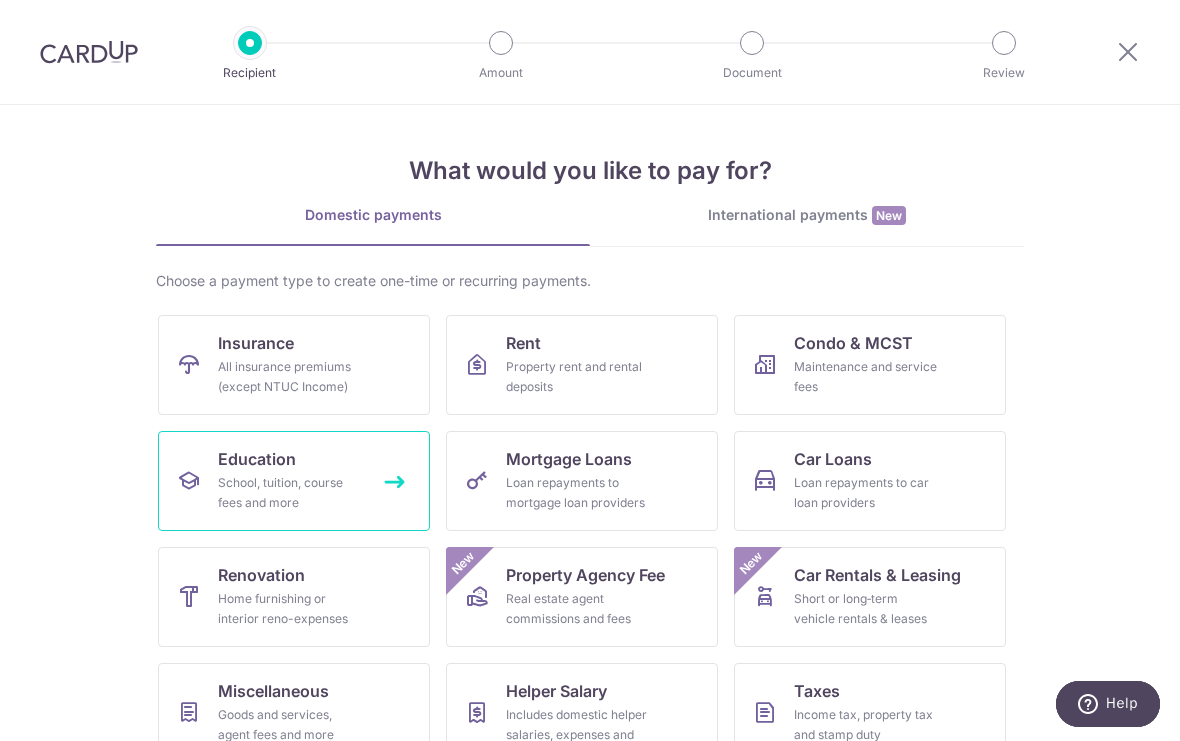 click on "School, tuition, course fees and more" at bounding box center (290, 493) 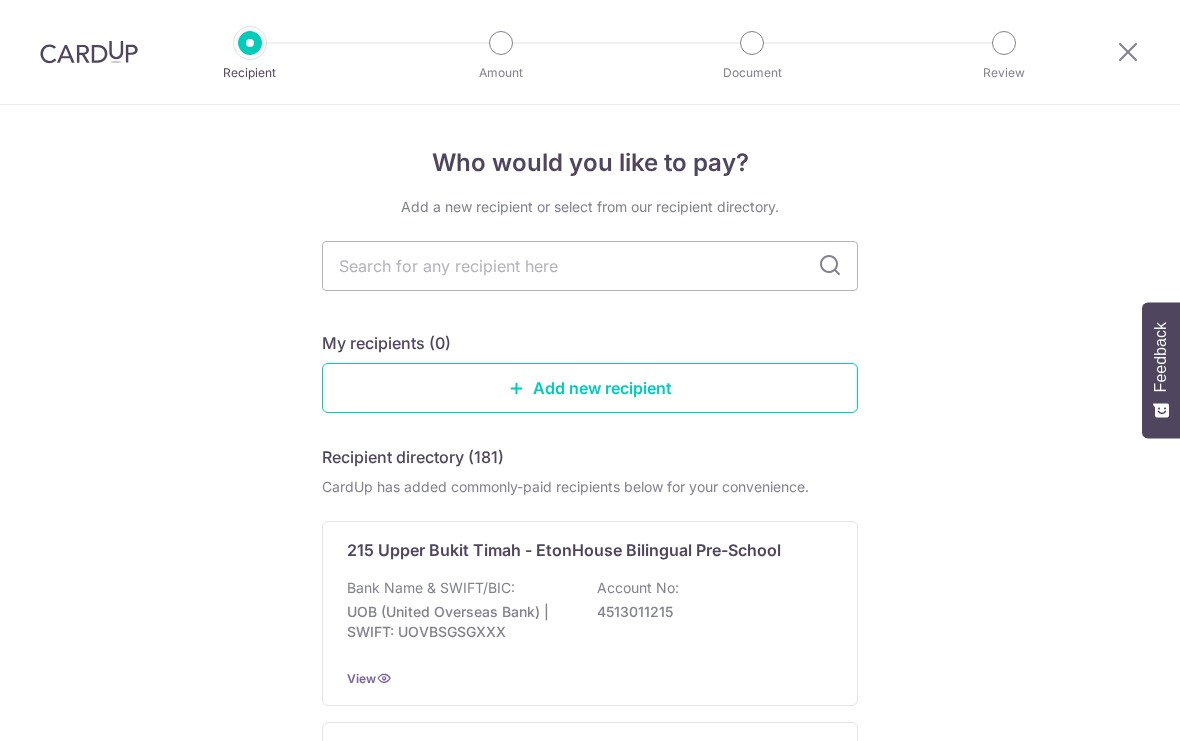 scroll, scrollTop: 0, scrollLeft: 0, axis: both 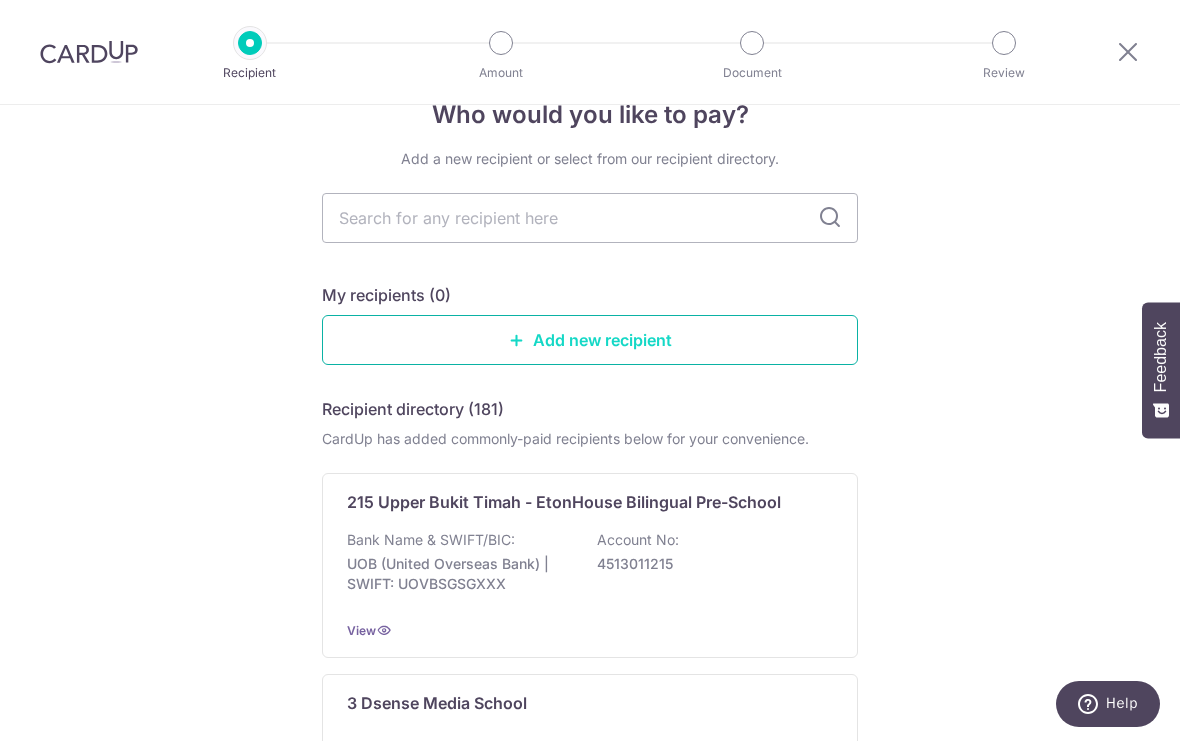 click on "Add new recipient" at bounding box center [590, 340] 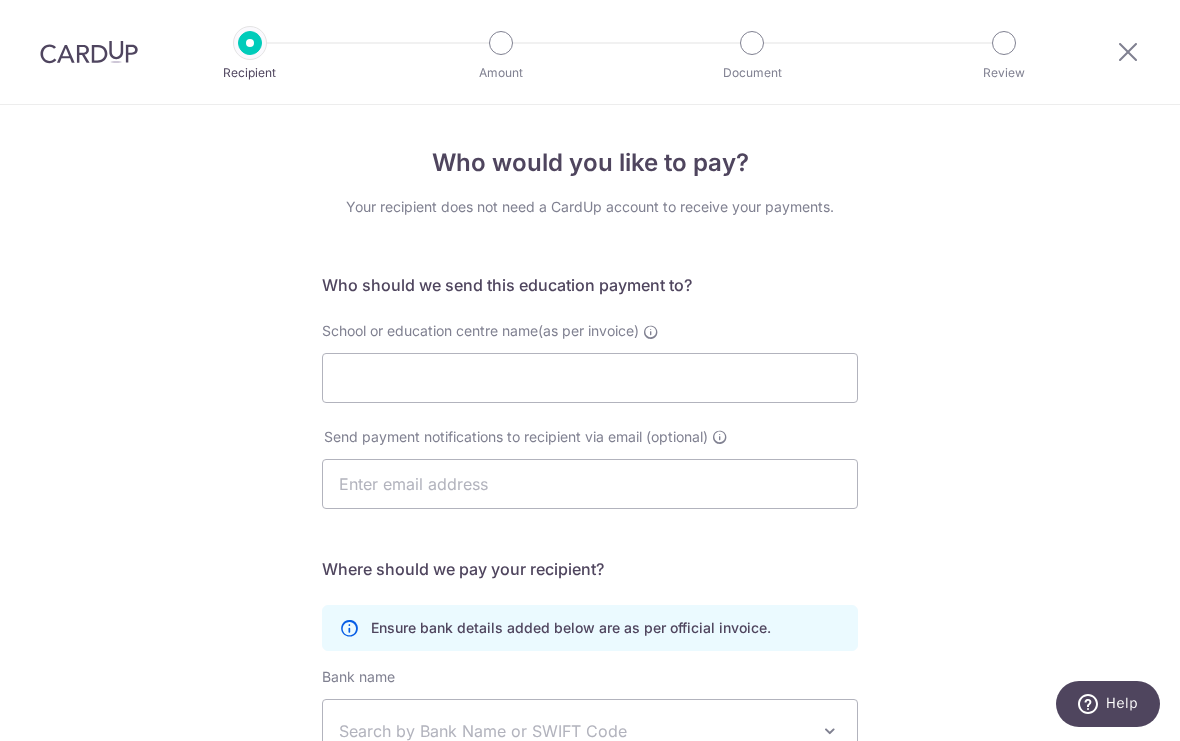 scroll, scrollTop: 0, scrollLeft: 0, axis: both 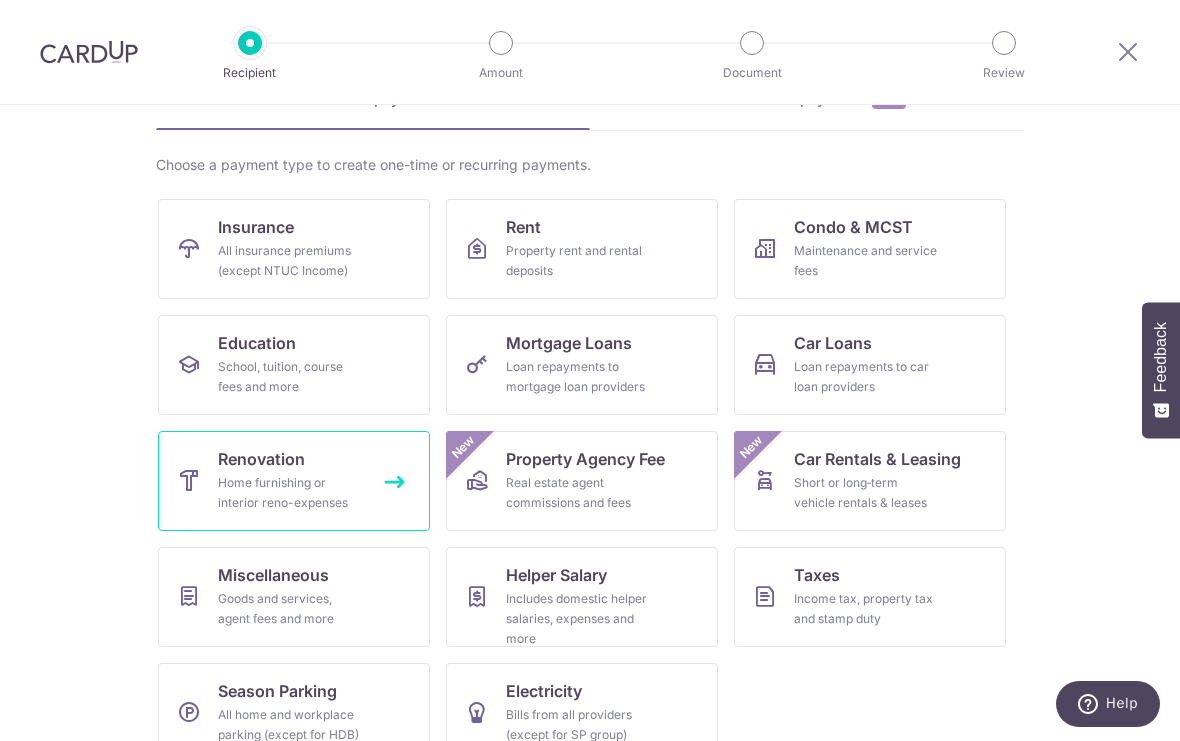 click on "Renovation Home furnishing or interior reno-expenses" at bounding box center (294, 481) 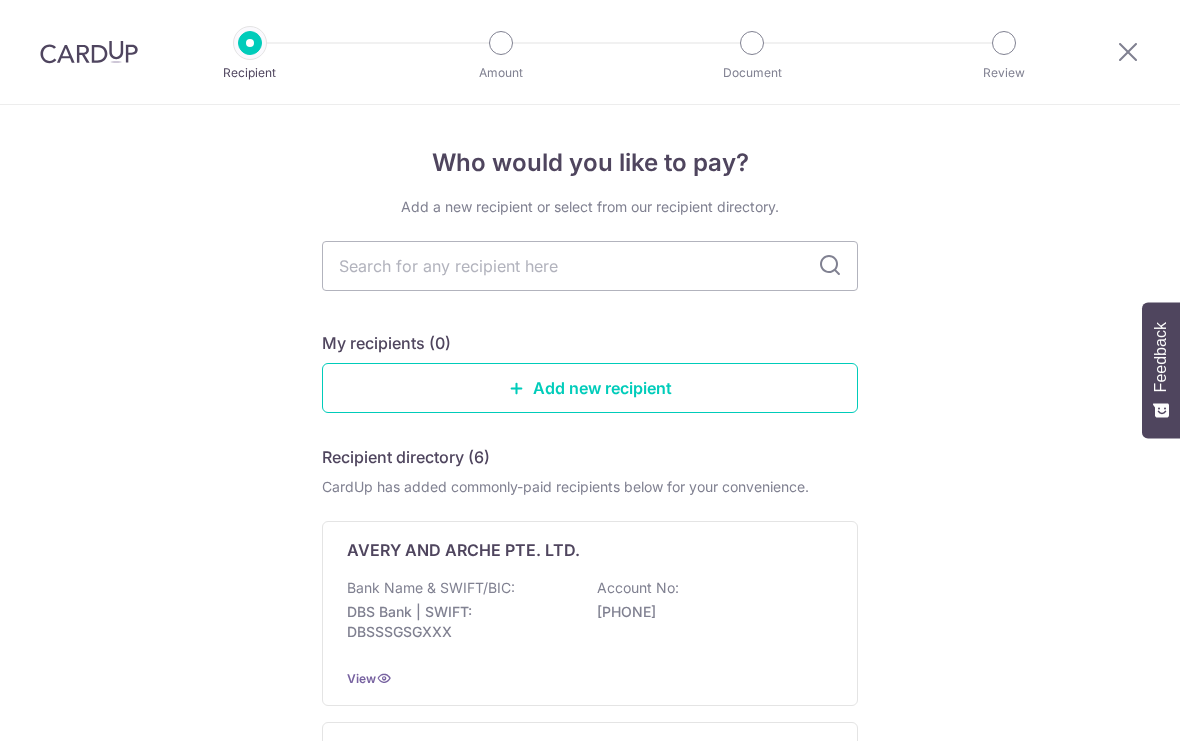 scroll, scrollTop: 0, scrollLeft: 0, axis: both 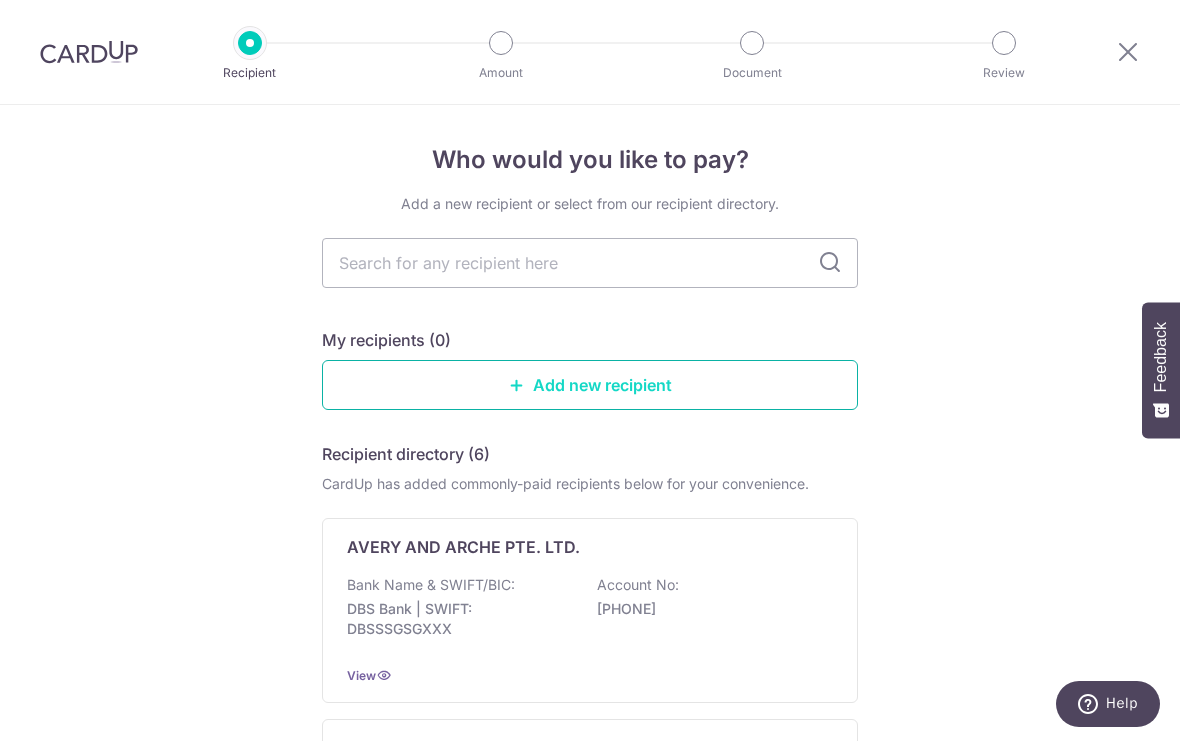 click on "Add new recipient" at bounding box center (590, 385) 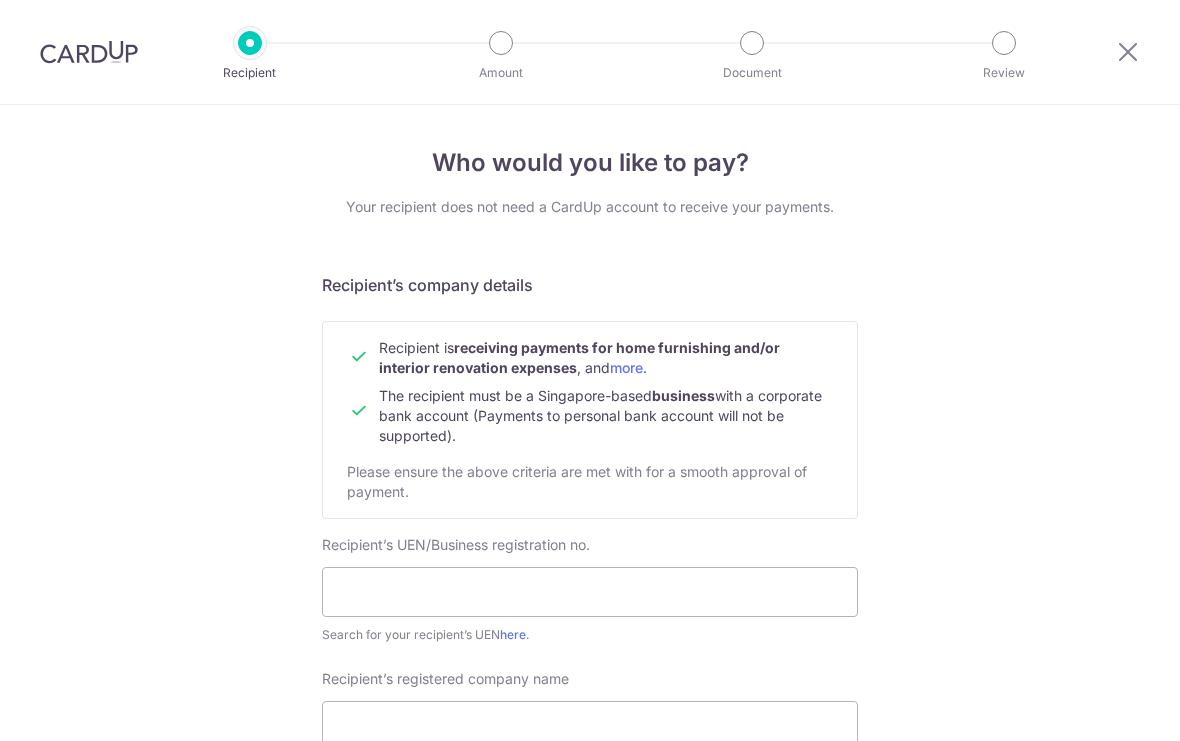 scroll, scrollTop: 0, scrollLeft: 0, axis: both 